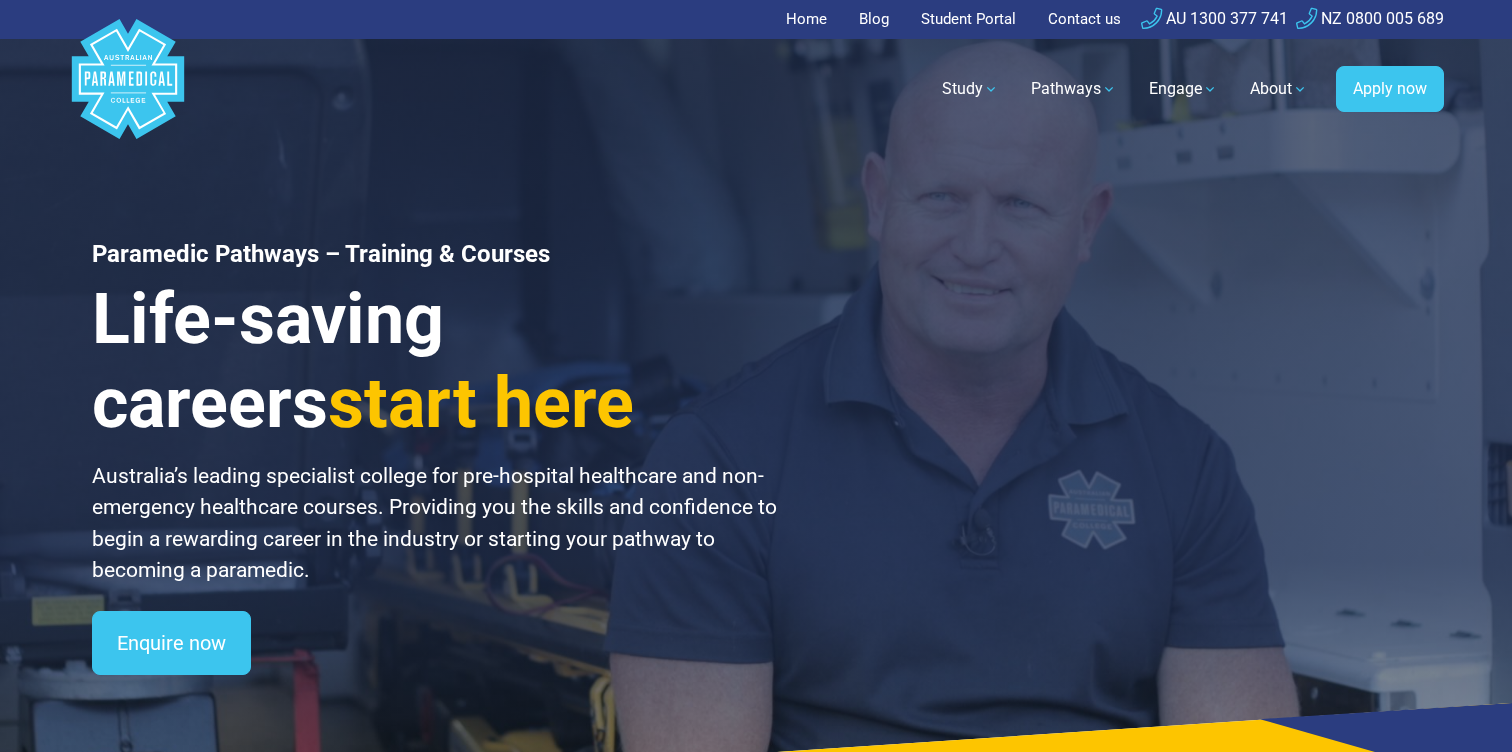 scroll, scrollTop: 0, scrollLeft: 0, axis: both 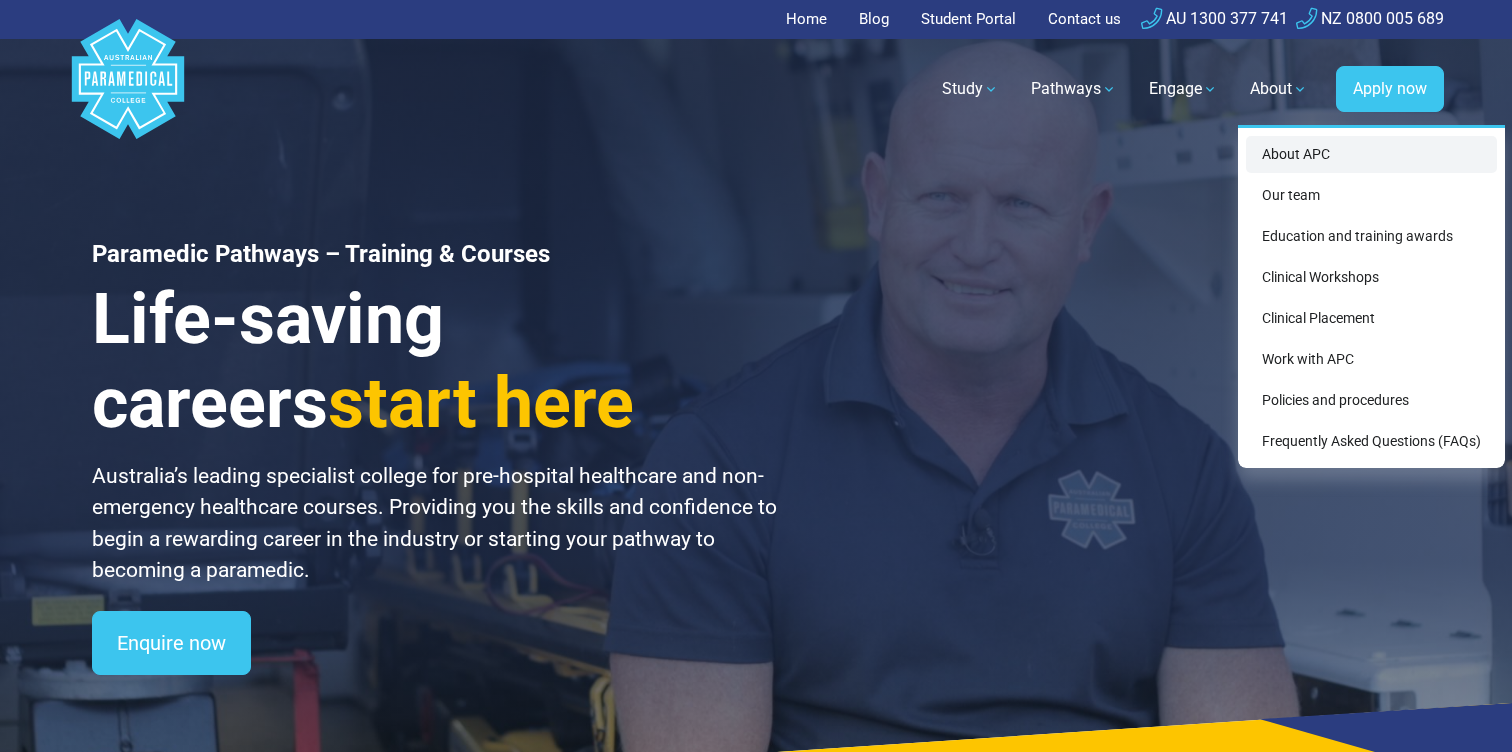 click on "About APC" at bounding box center (1371, 154) 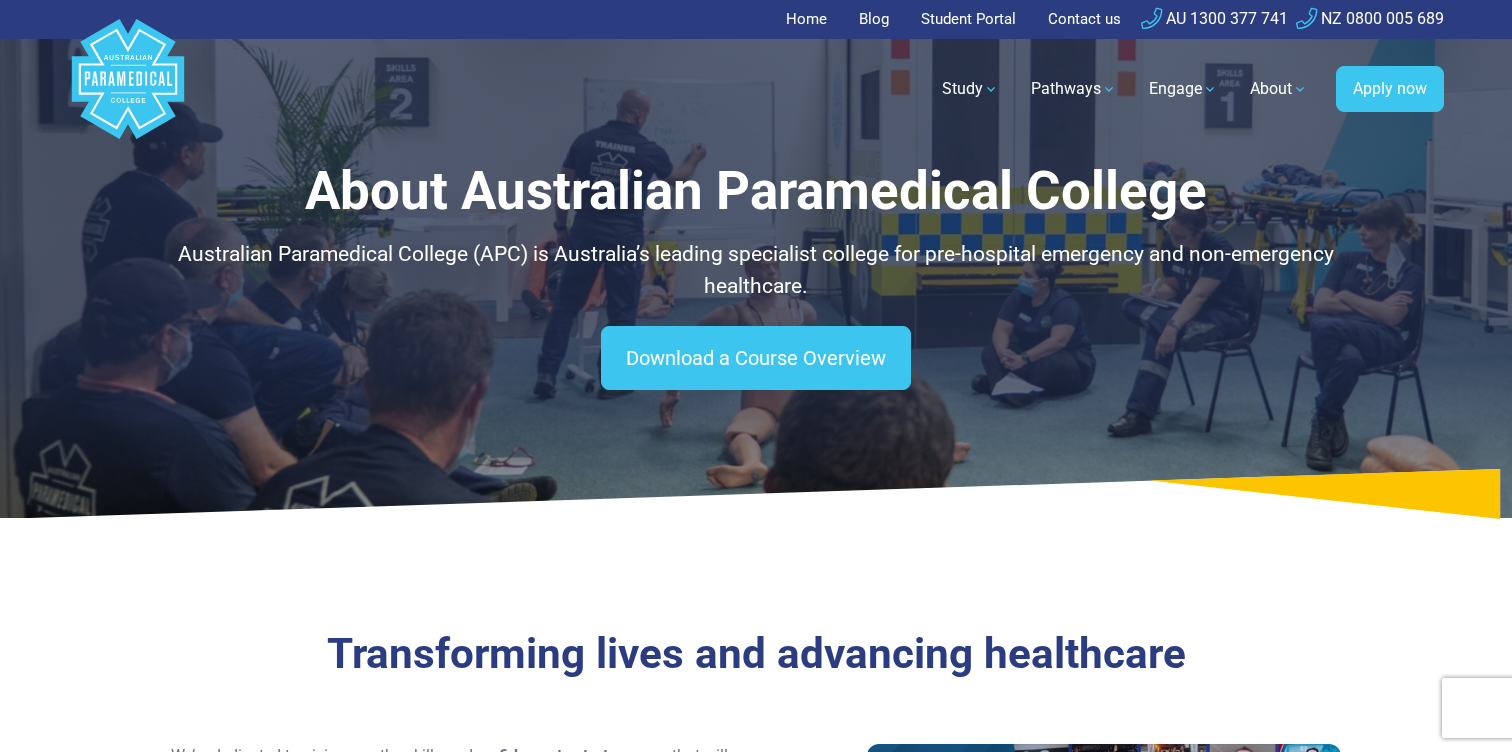 scroll, scrollTop: 0, scrollLeft: 0, axis: both 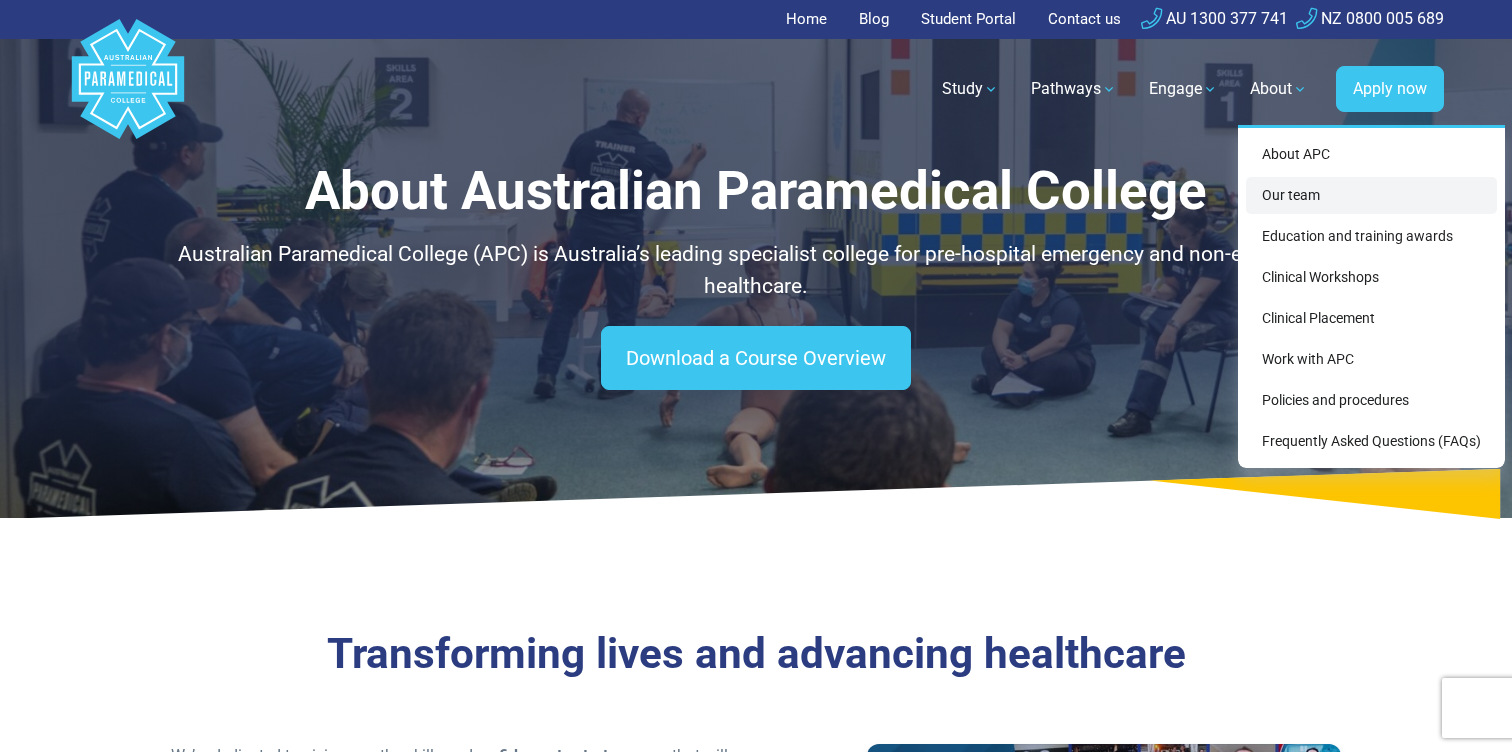 click on "Our team" at bounding box center [1371, 195] 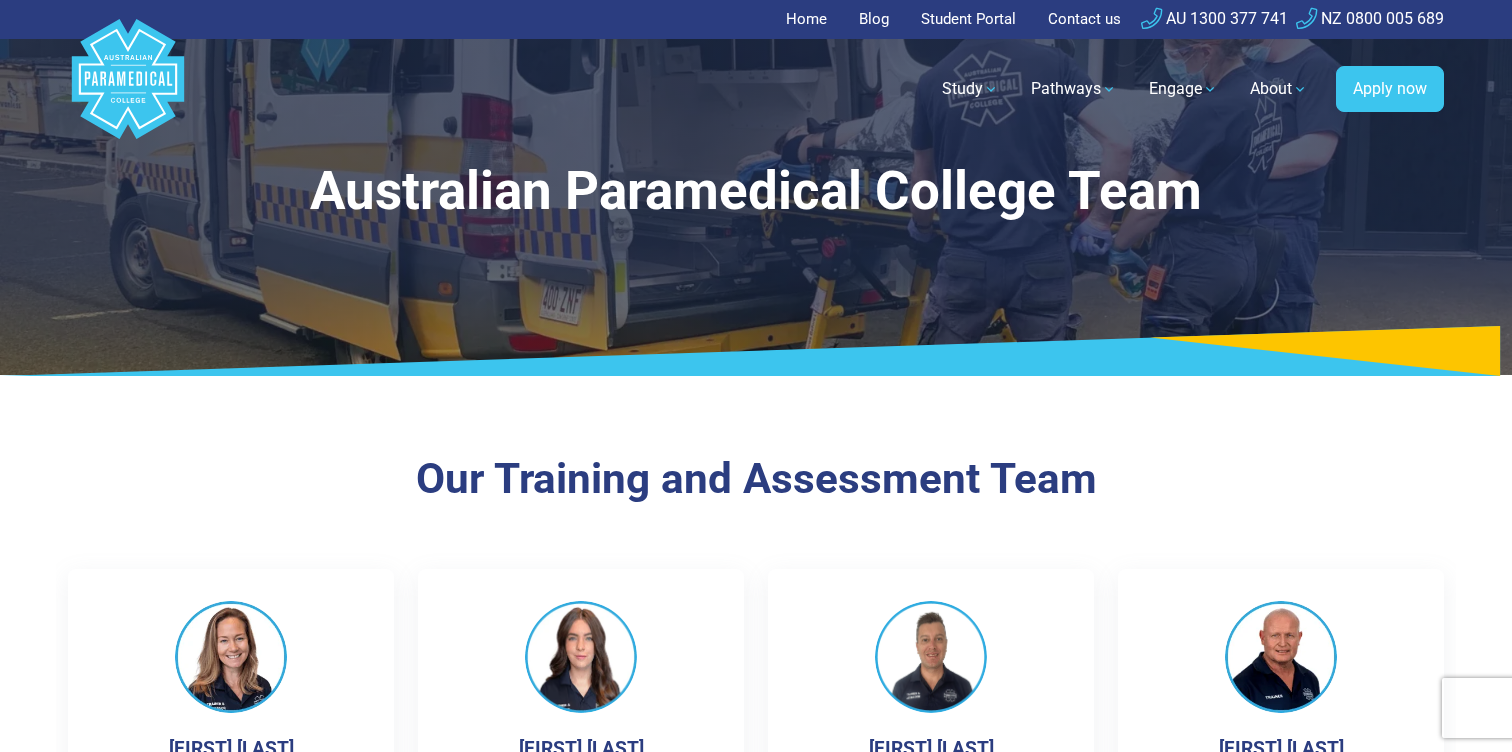scroll, scrollTop: 0, scrollLeft: 0, axis: both 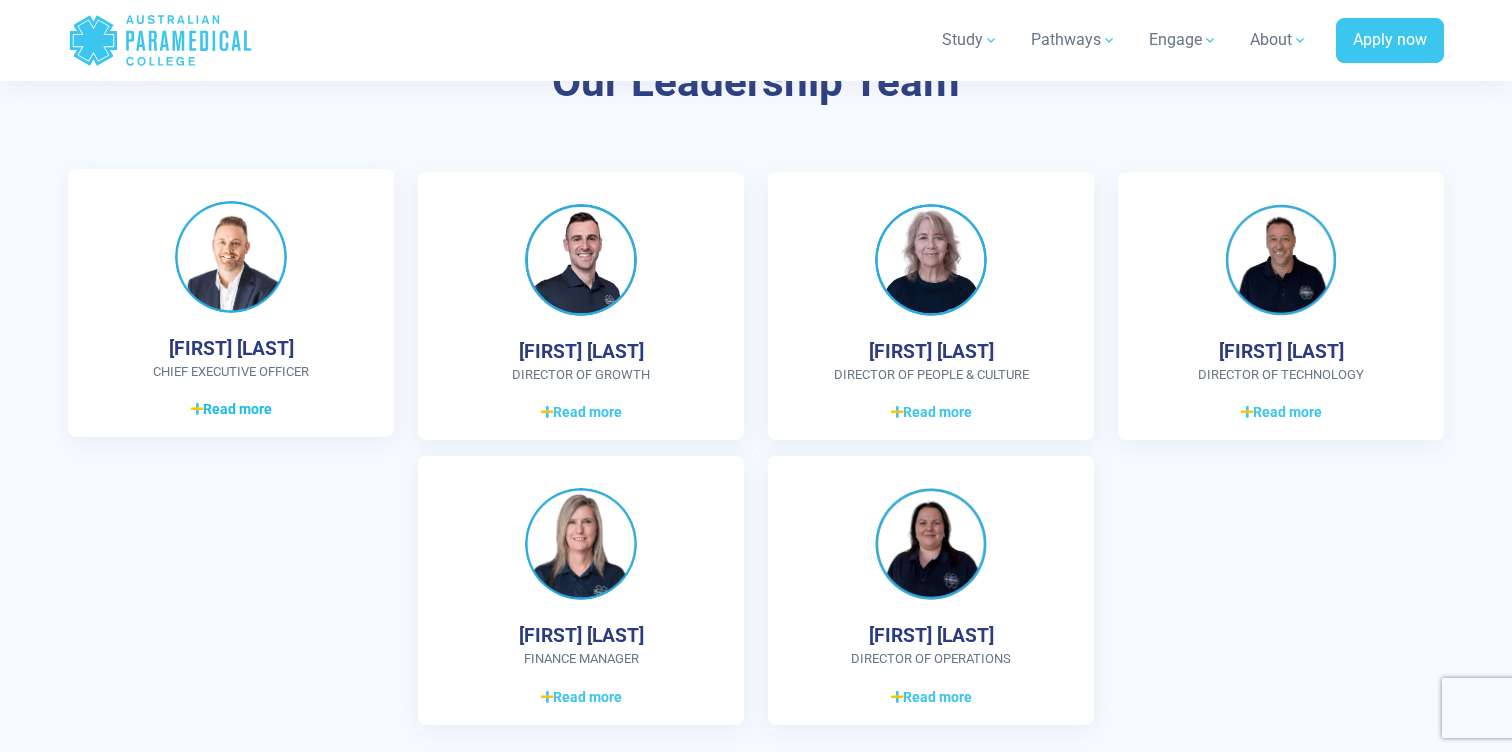 click on "Read more" at bounding box center (231, 409) 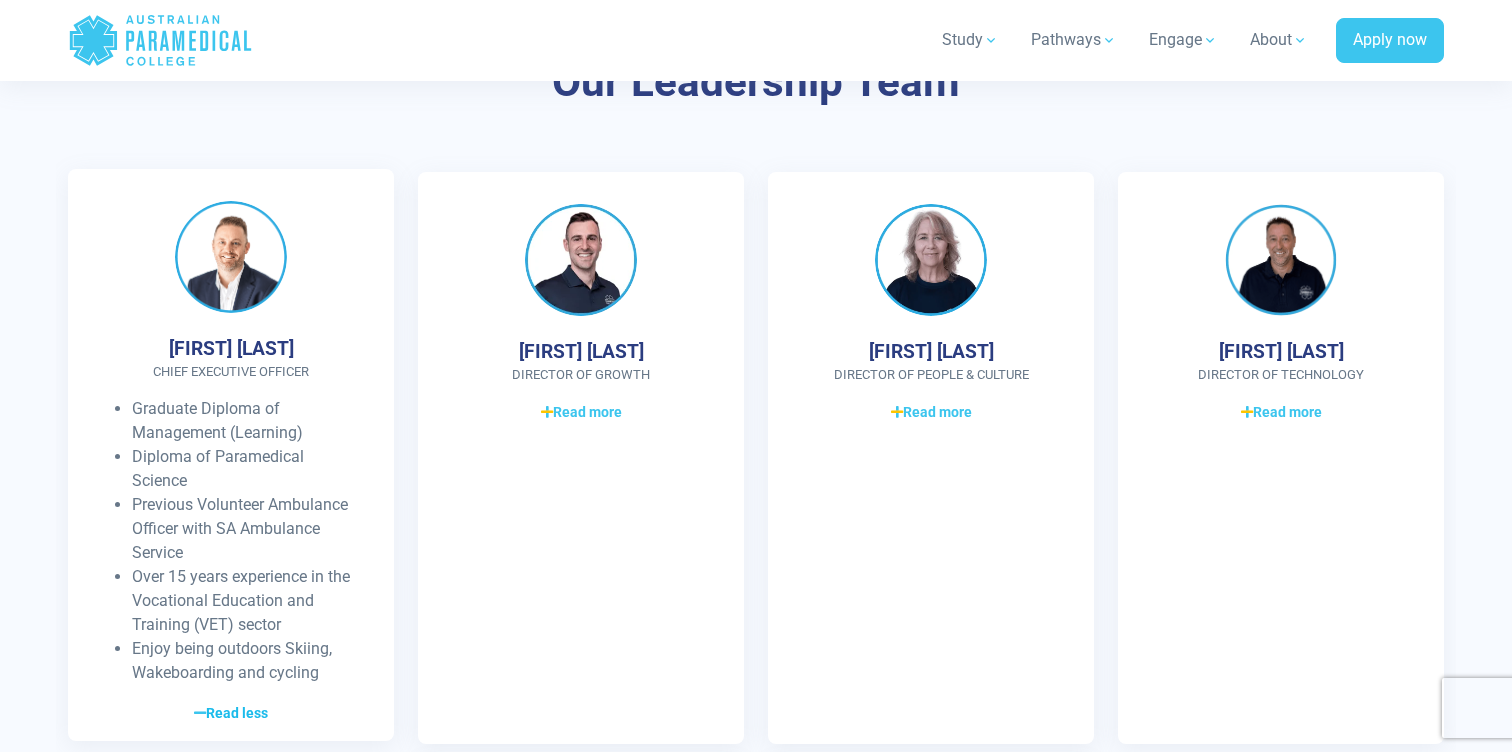 click on "Read less" at bounding box center [231, 713] 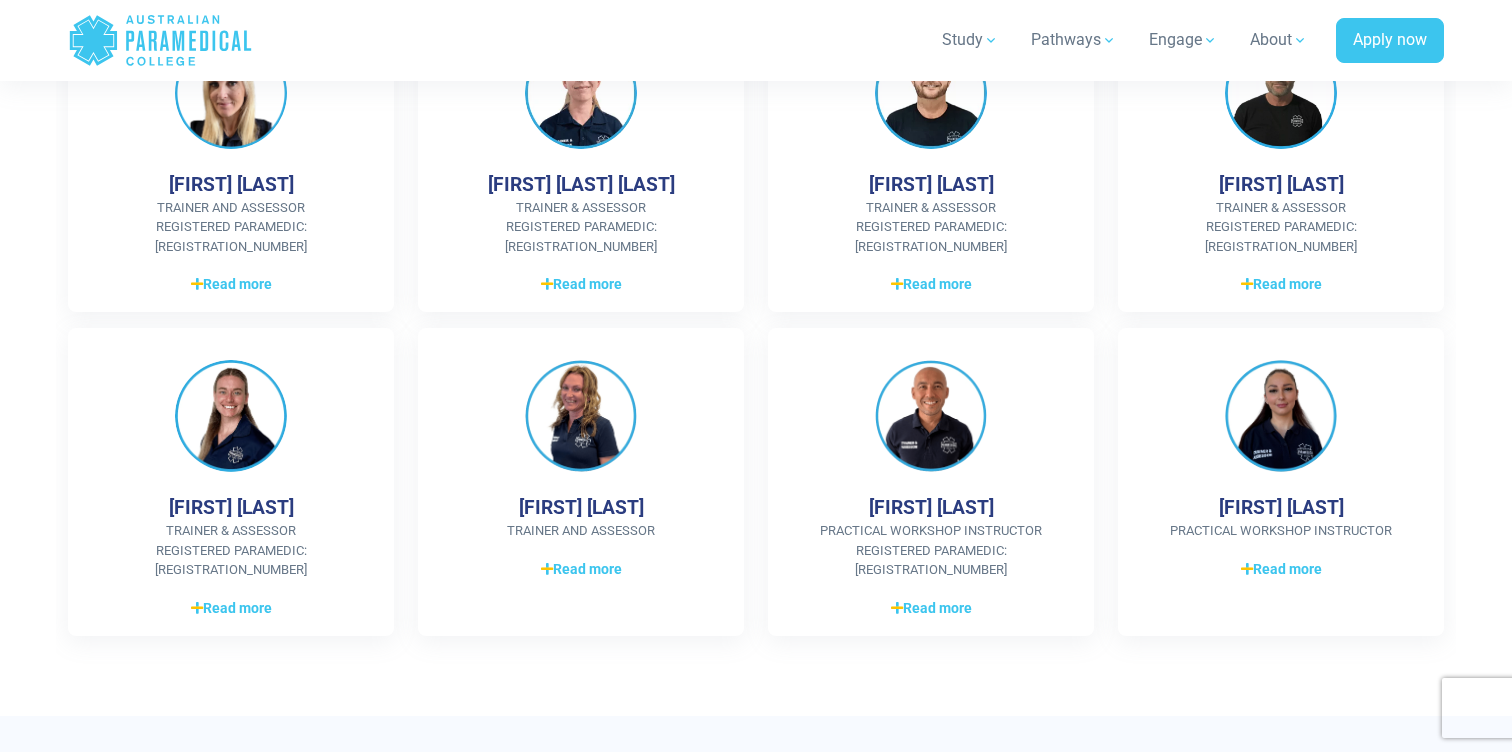 scroll, scrollTop: 895, scrollLeft: 0, axis: vertical 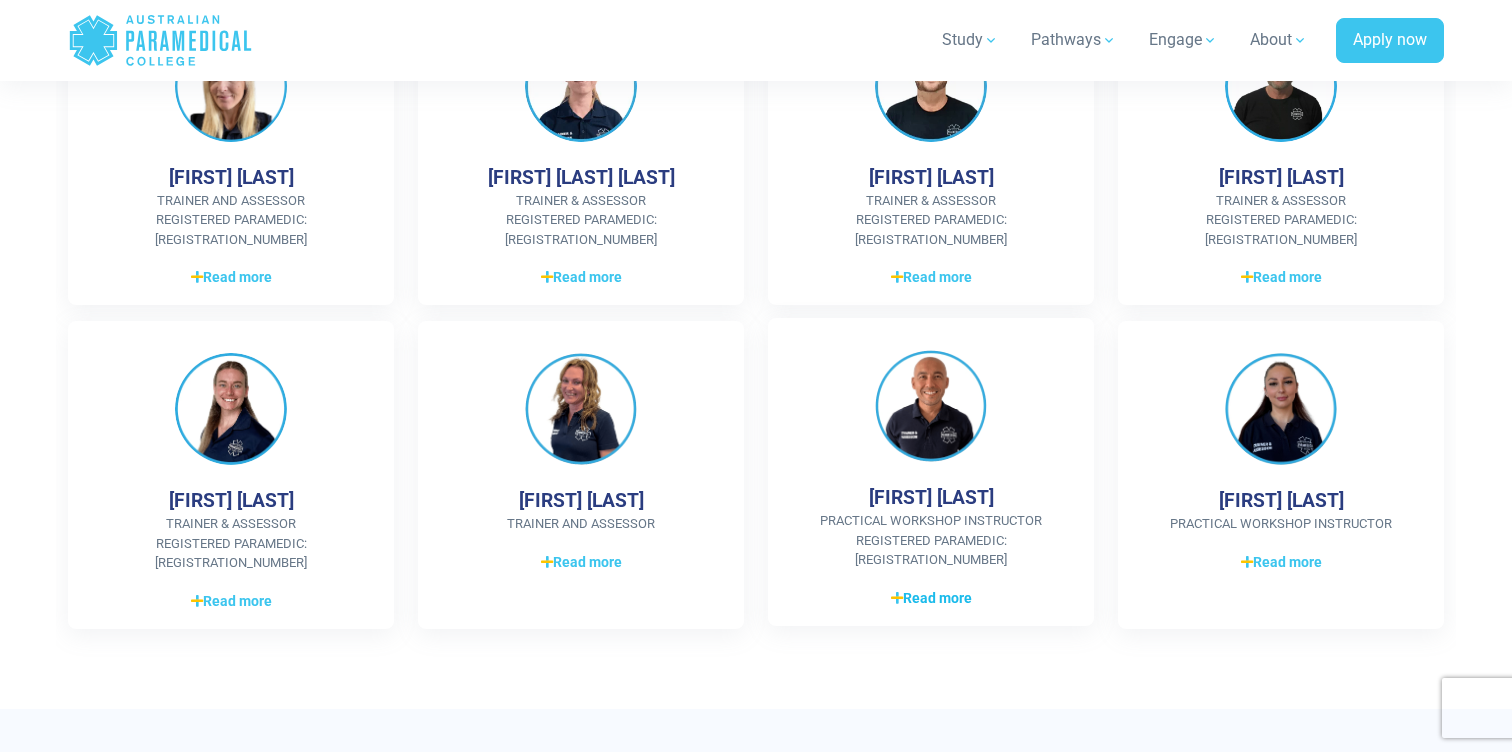 click on "Read more" at bounding box center [931, 598] 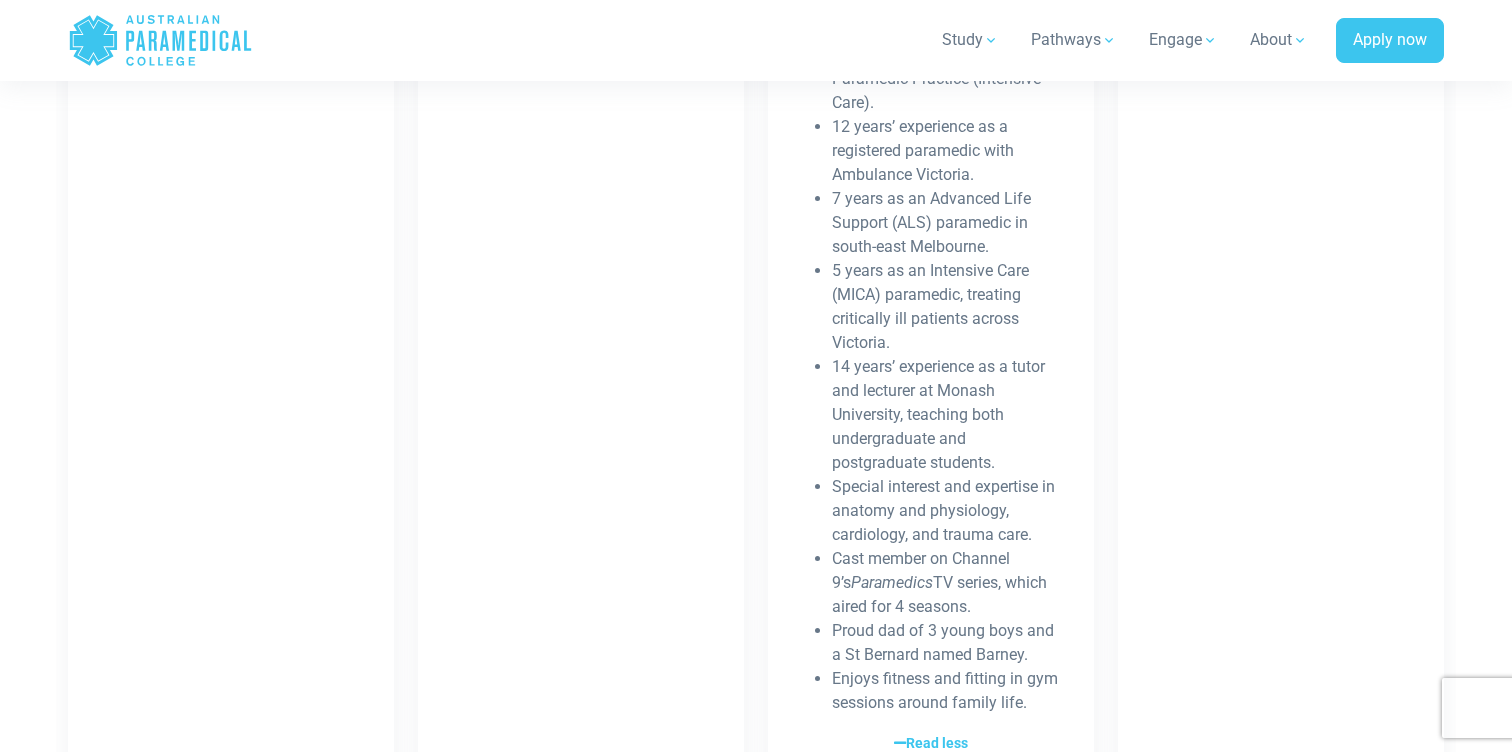 scroll, scrollTop: 1490, scrollLeft: 0, axis: vertical 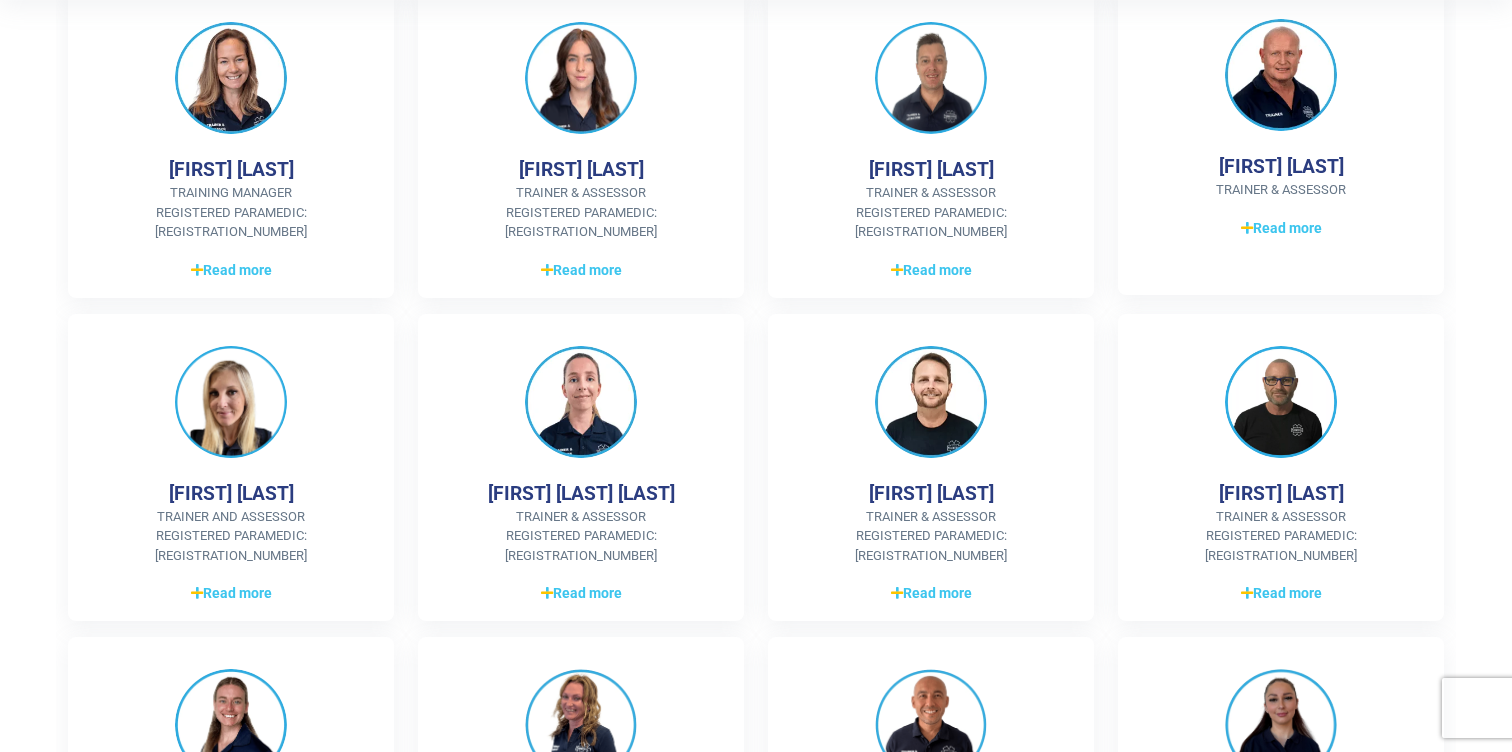 click on "Jens Hojby
Trainer & Assessor
7 years industry experience as a Trainer & Assessor (Medical).
Completed a Diploma in Paramedical Science, Diploma of Leadership & Management & Diploma of Work Health Safety.
Event Medic – marathons and sport events.
Read more
Read less" at bounding box center [1281, 141] 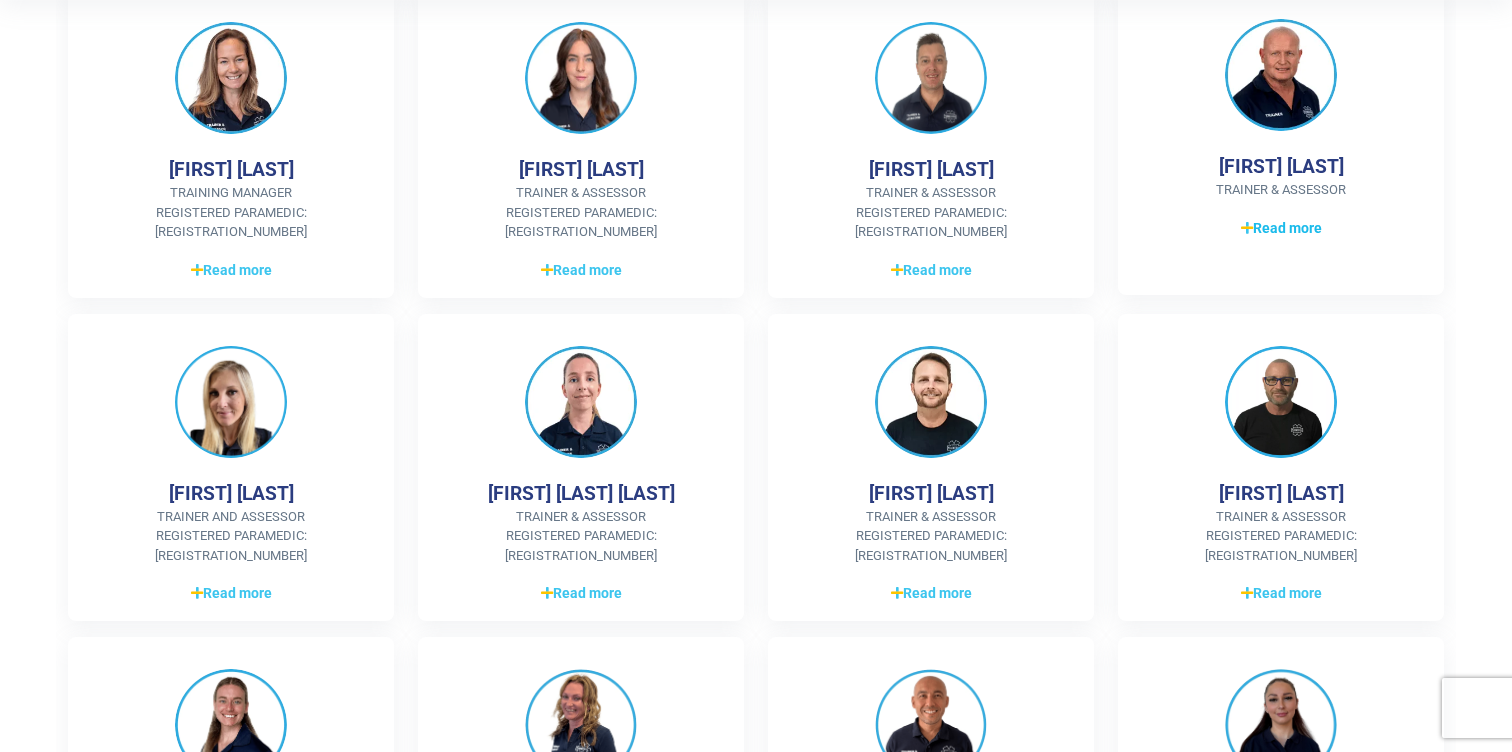 click on "Read more" at bounding box center (1281, 228) 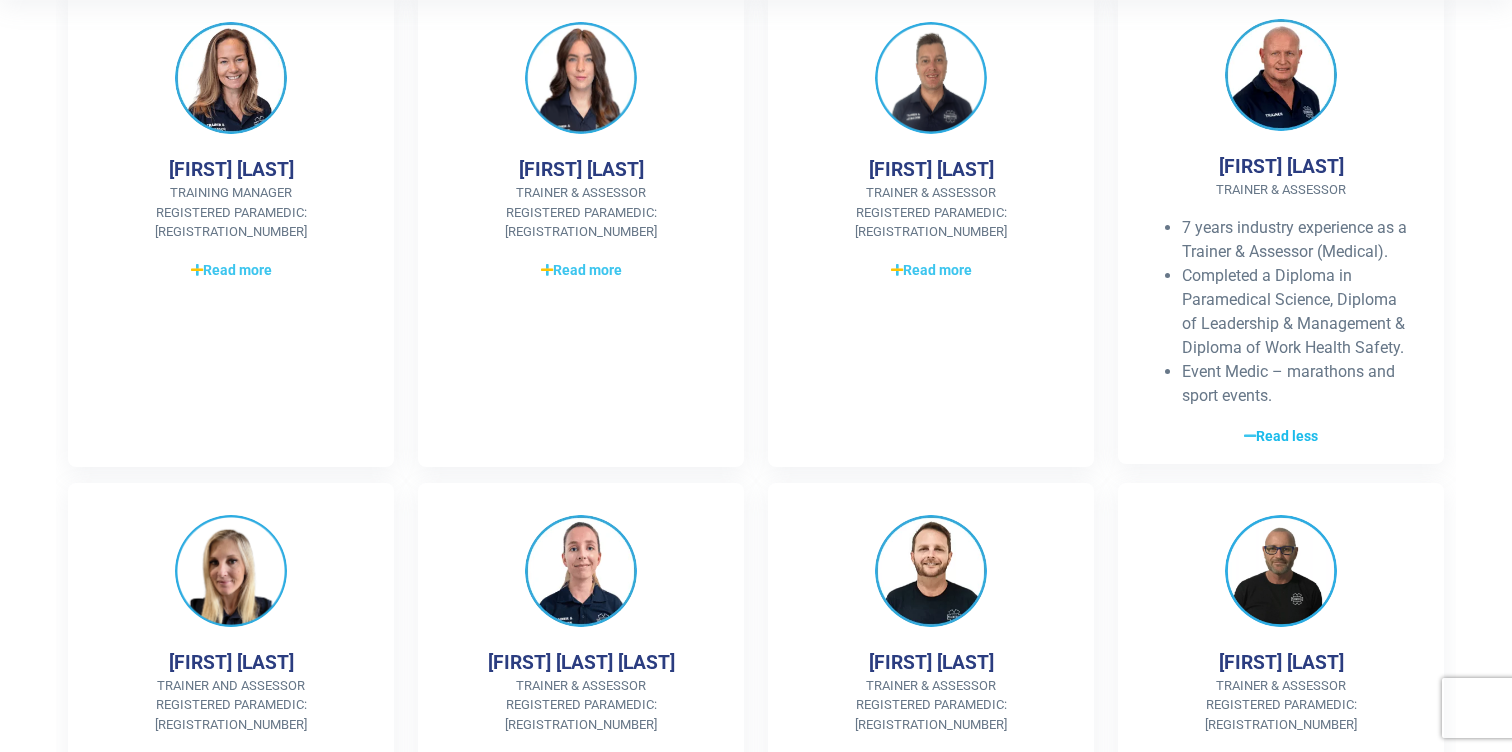 click on "Read less" at bounding box center [1281, 436] 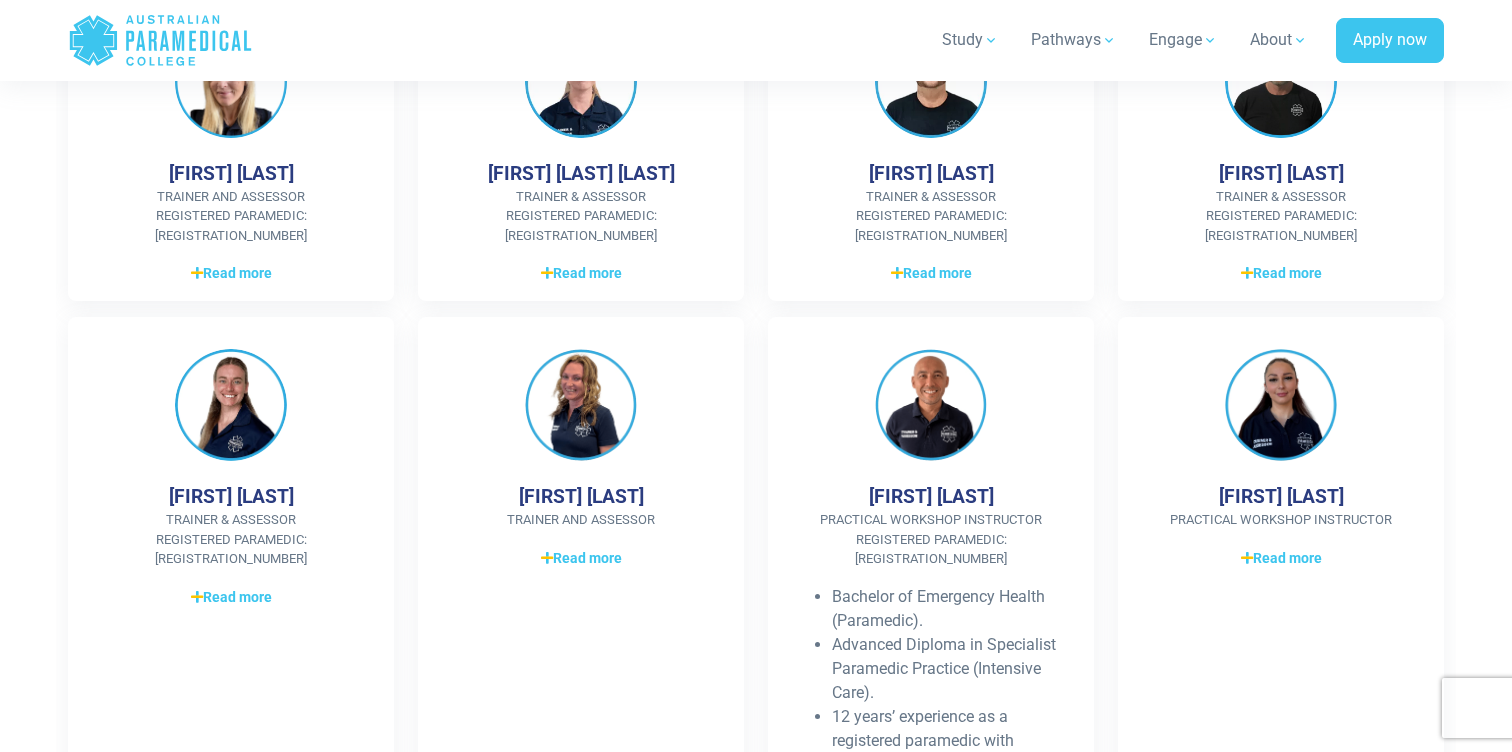 scroll, scrollTop: 911, scrollLeft: 0, axis: vertical 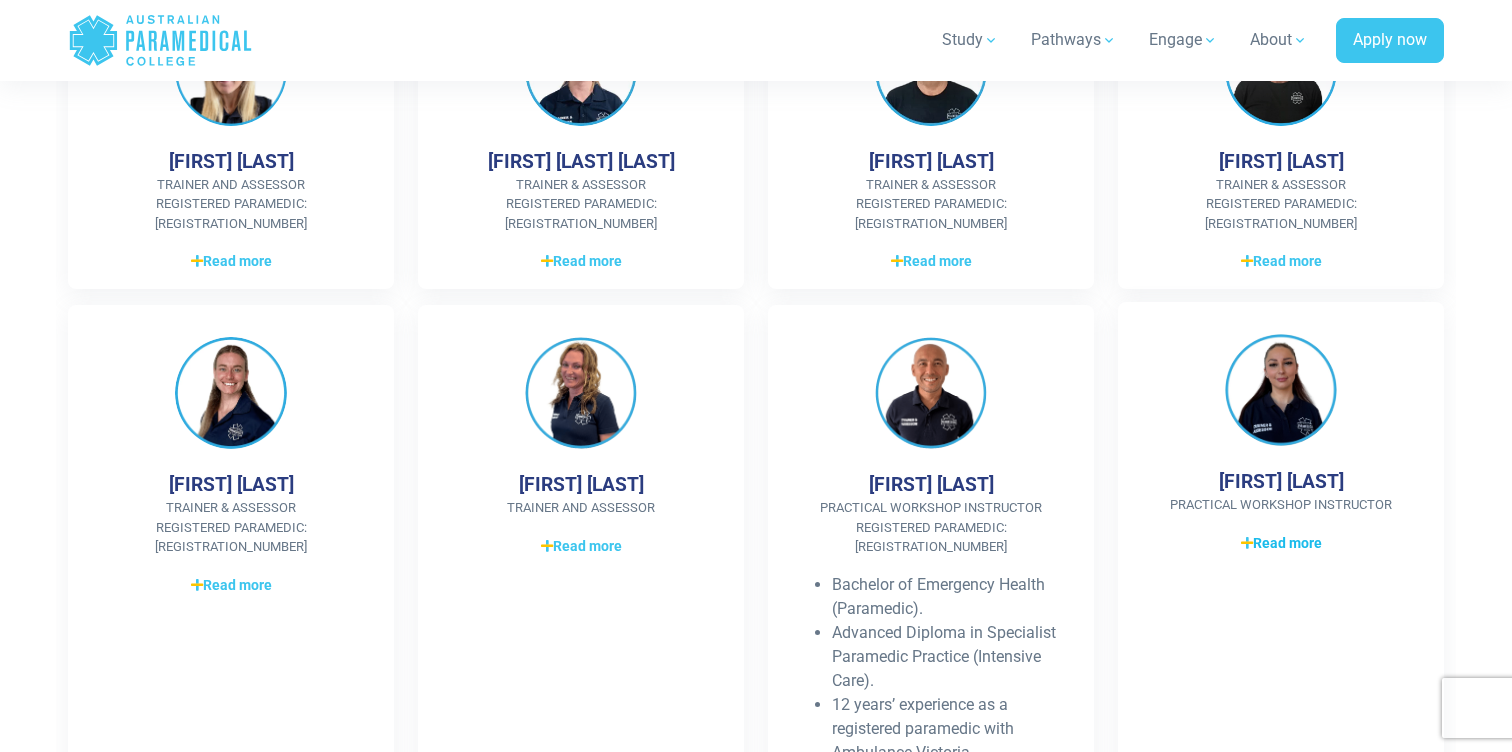 click at bounding box center (1247, 543) 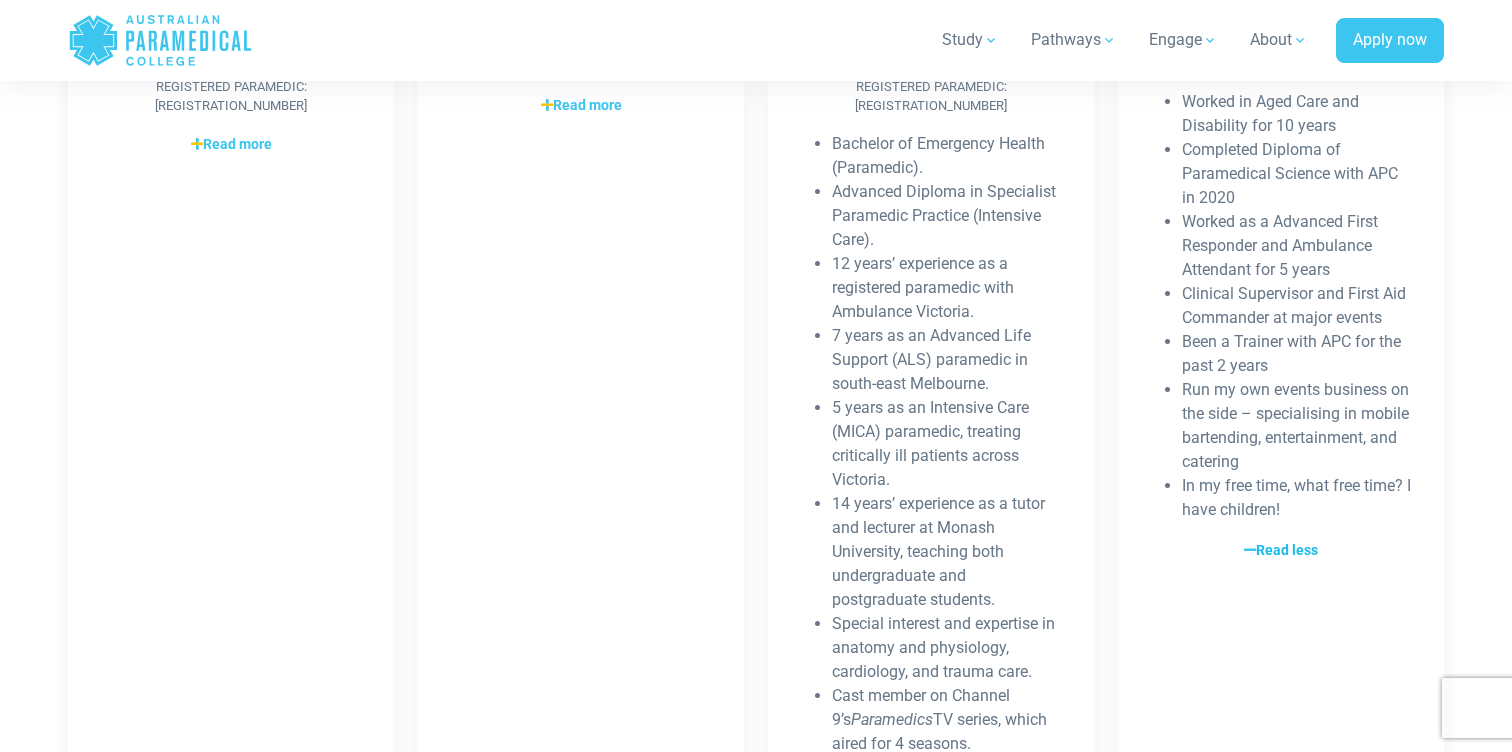 scroll, scrollTop: 1361, scrollLeft: 0, axis: vertical 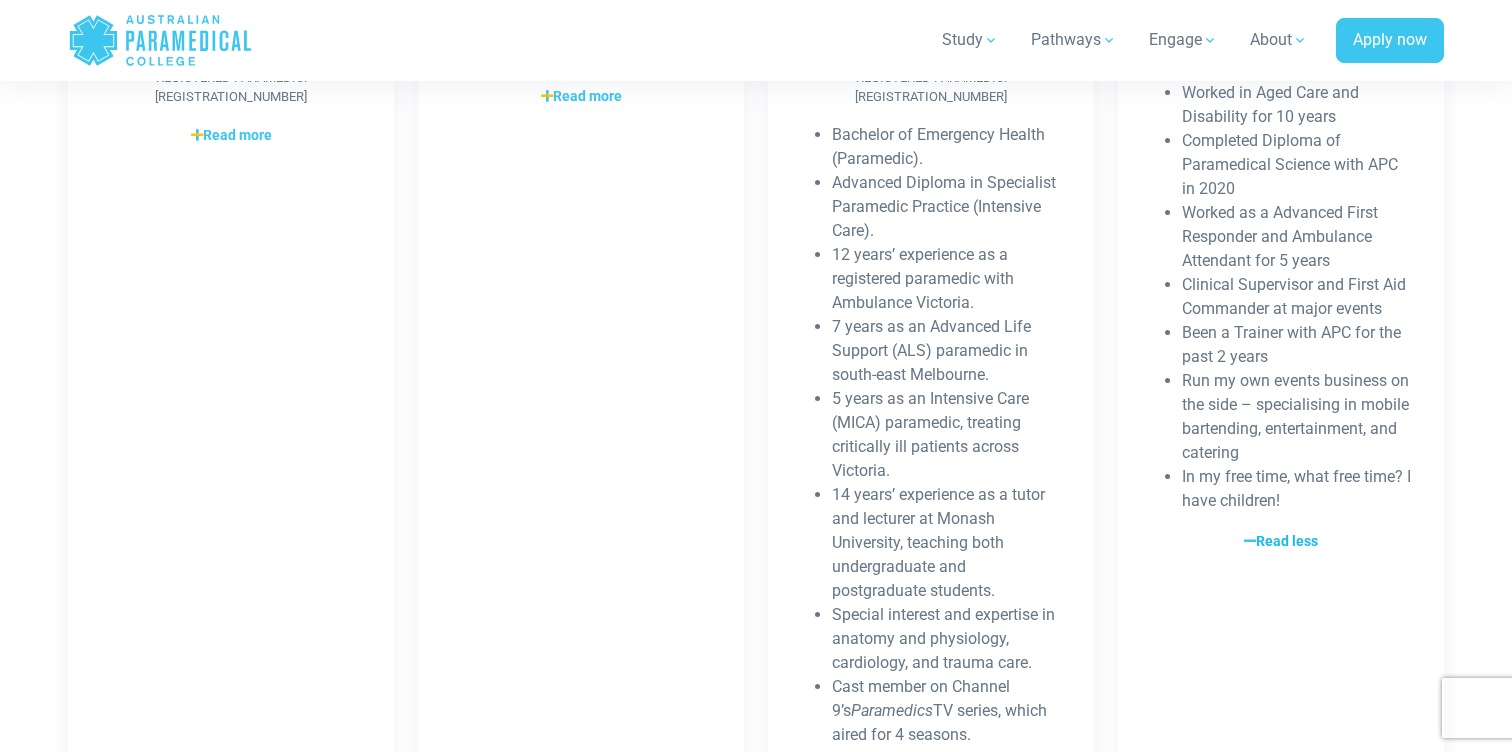 click on "Read less" at bounding box center (1281, 541) 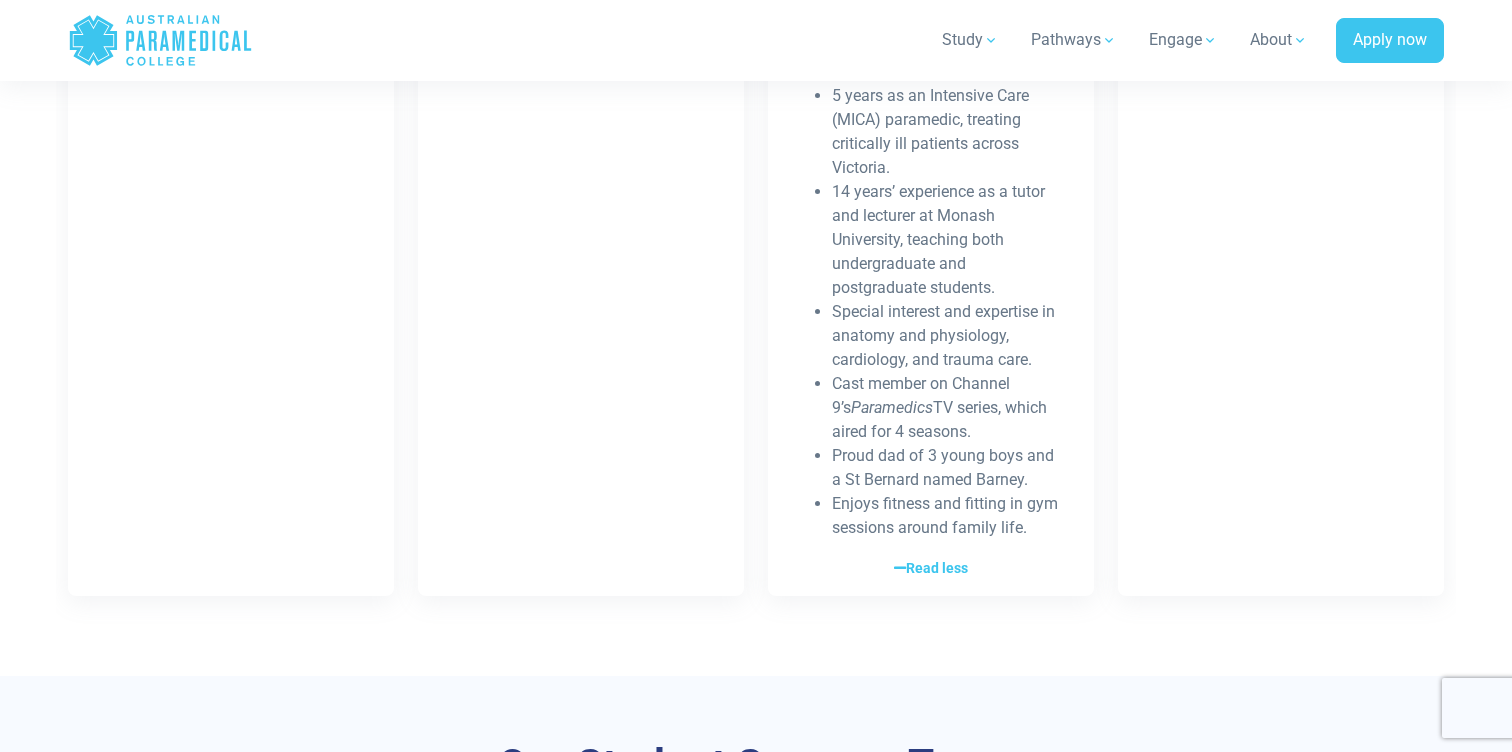 scroll, scrollTop: 1667, scrollLeft: 0, axis: vertical 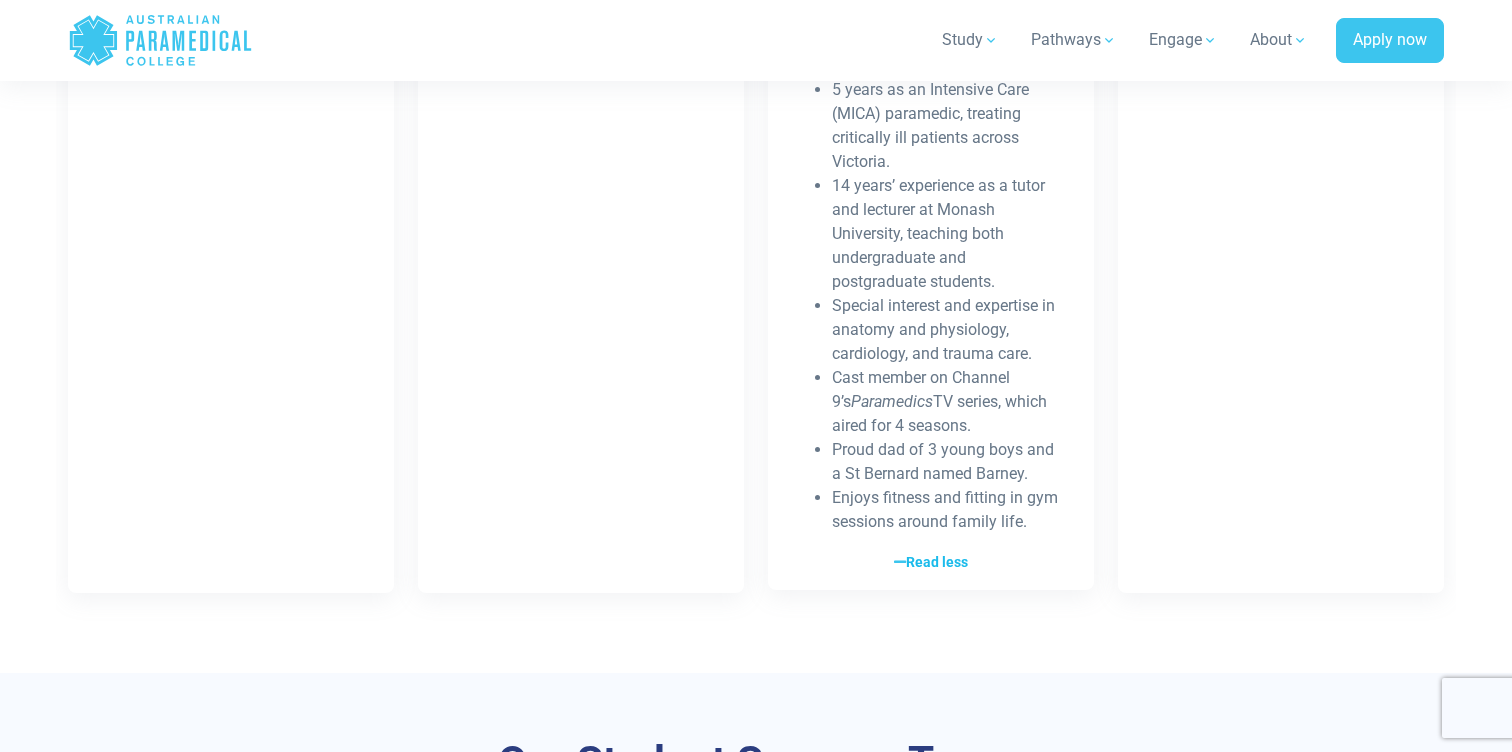 click on "Read less" at bounding box center [931, 562] 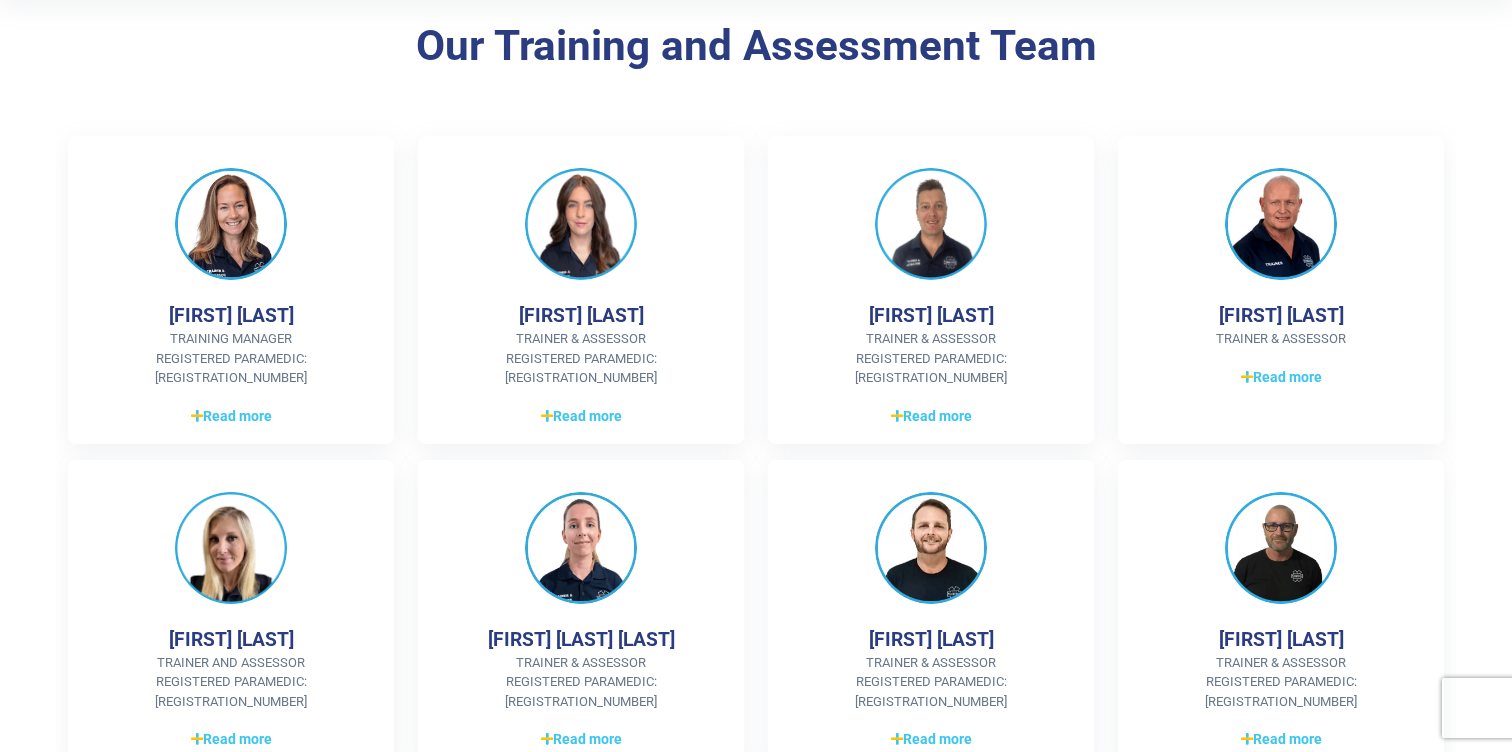 scroll, scrollTop: 425, scrollLeft: 0, axis: vertical 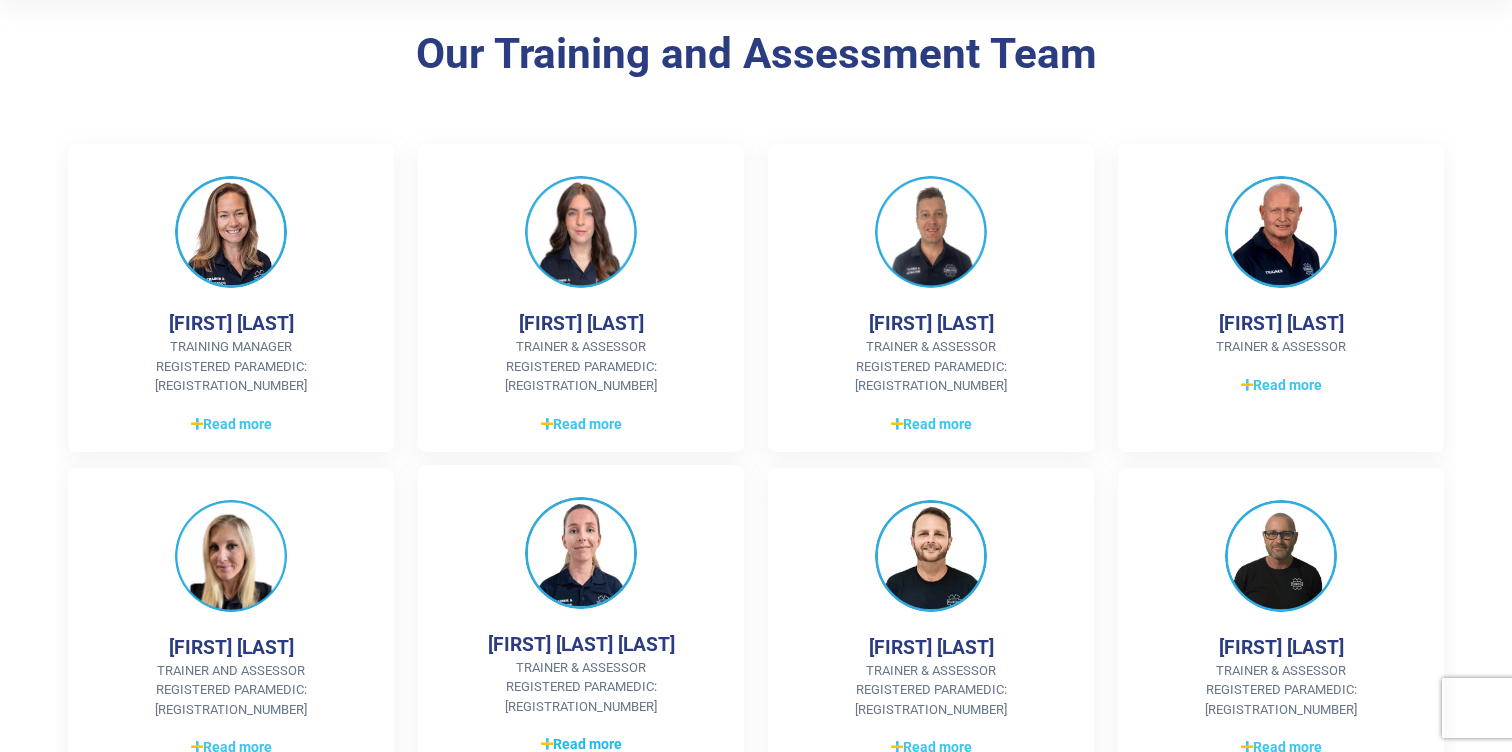 click on "Read more" at bounding box center (581, 744) 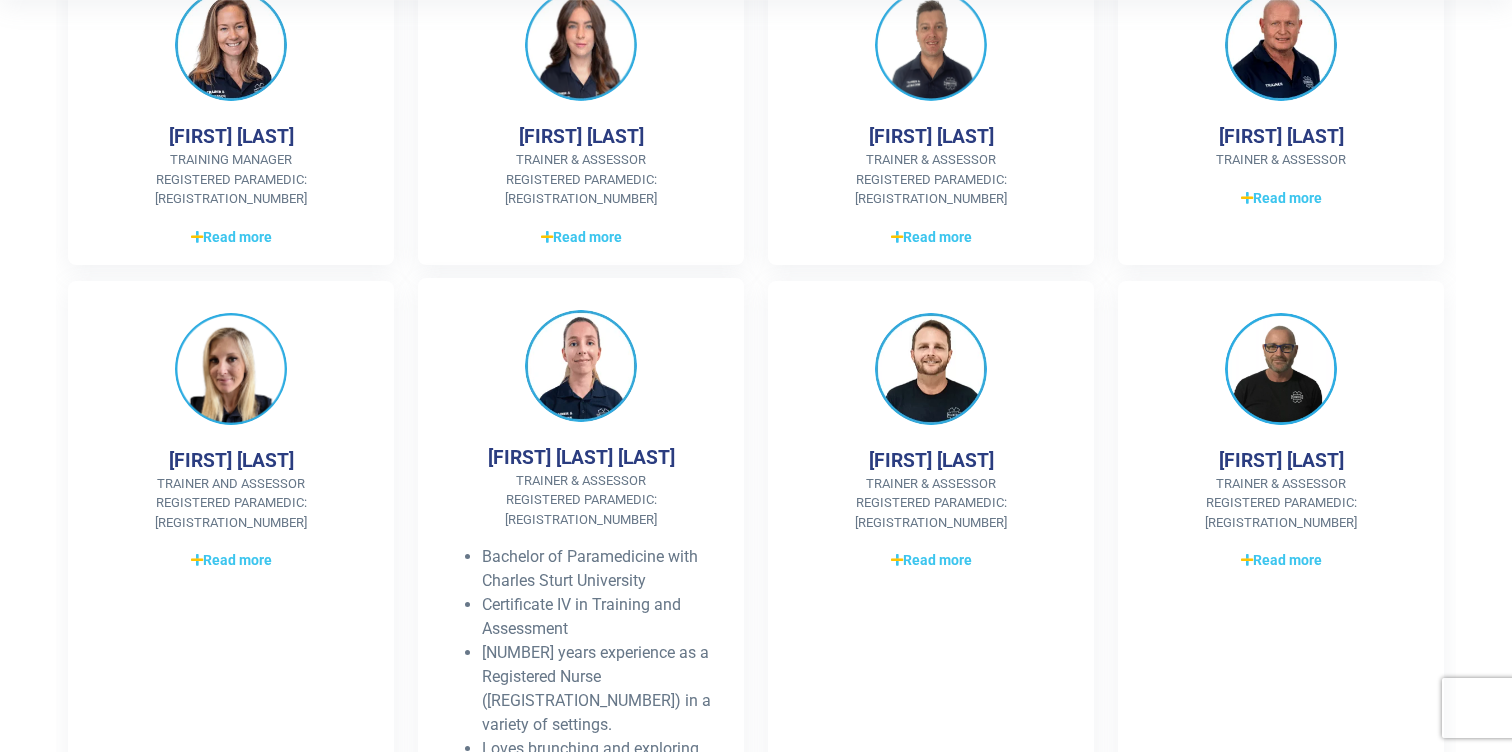 scroll, scrollTop: 634, scrollLeft: 0, axis: vertical 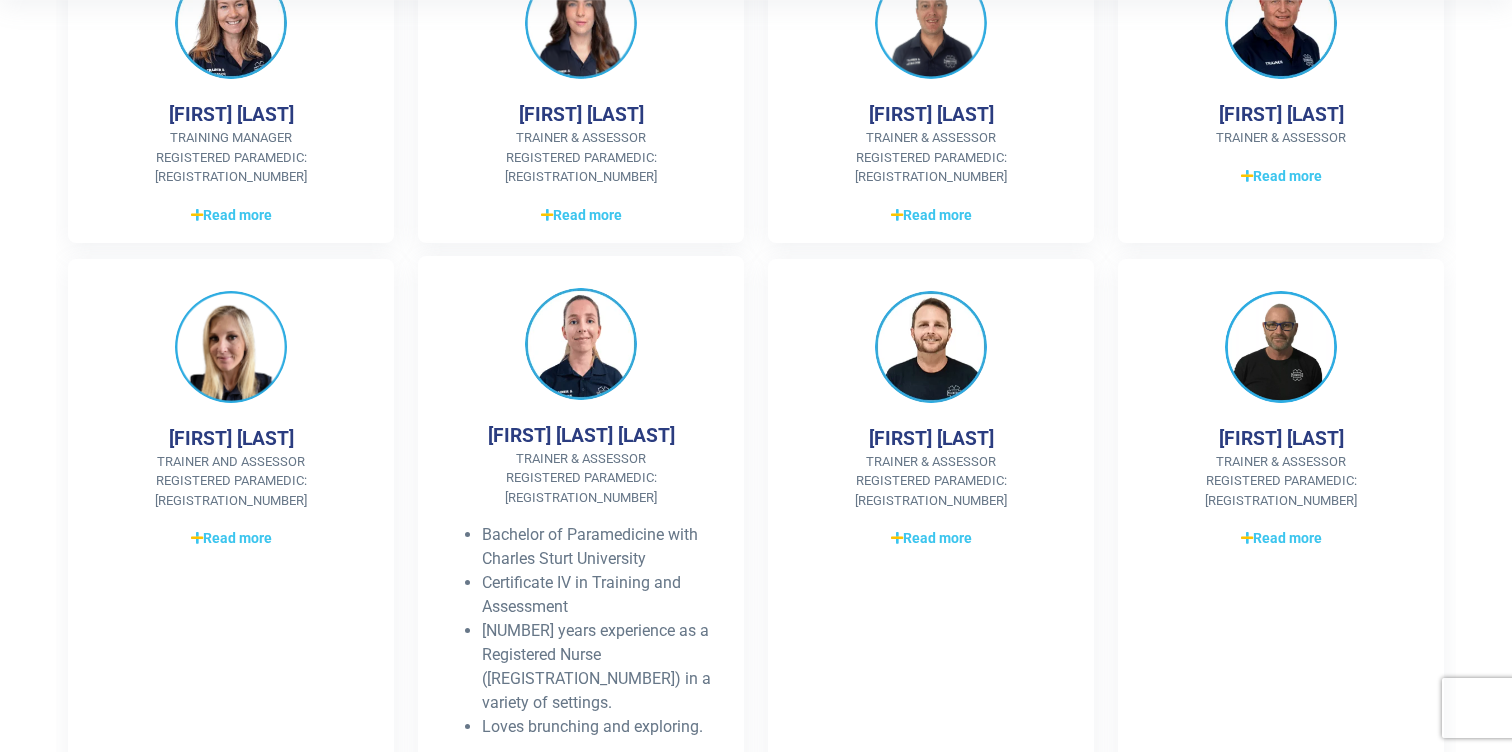 click on "Read less" at bounding box center [581, 767] 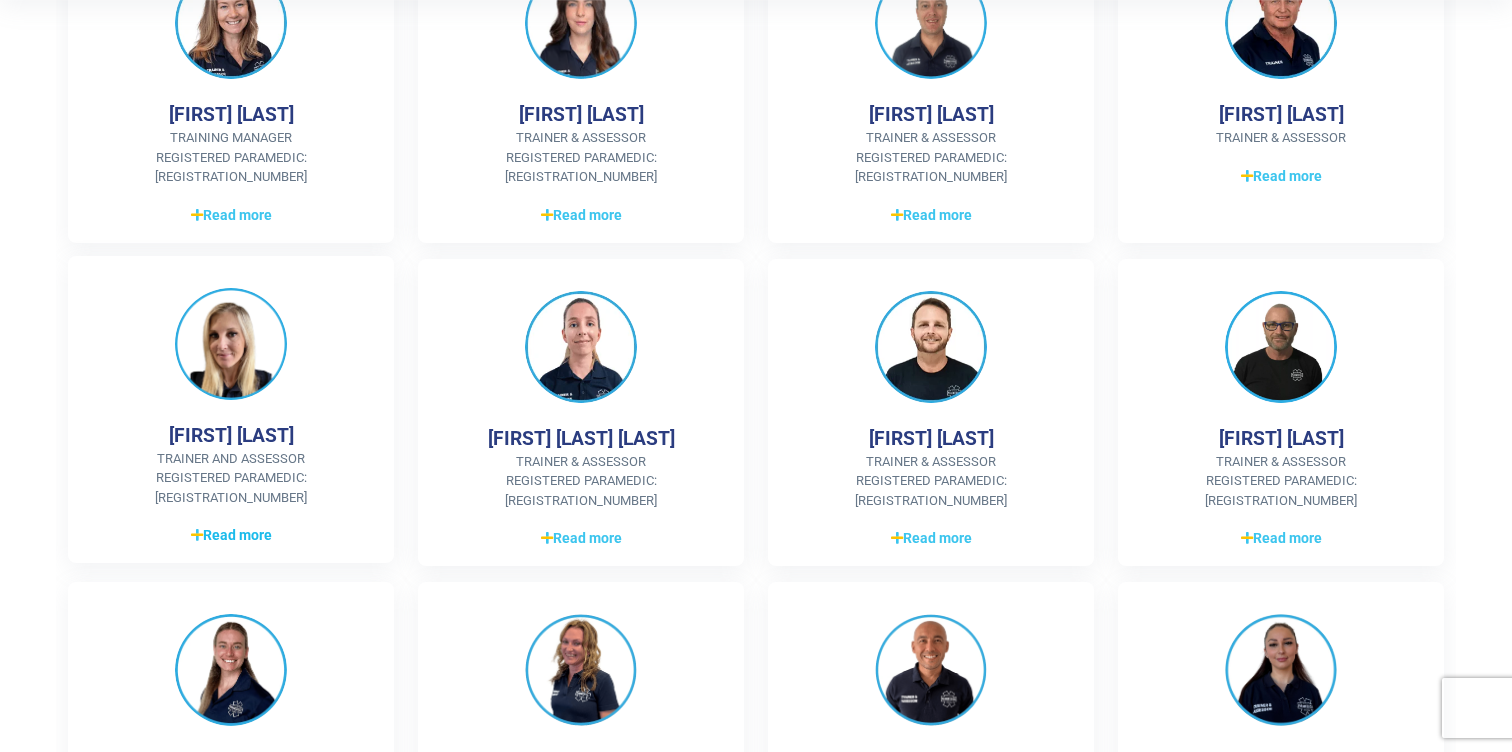 click on "Read more" at bounding box center [231, 535] 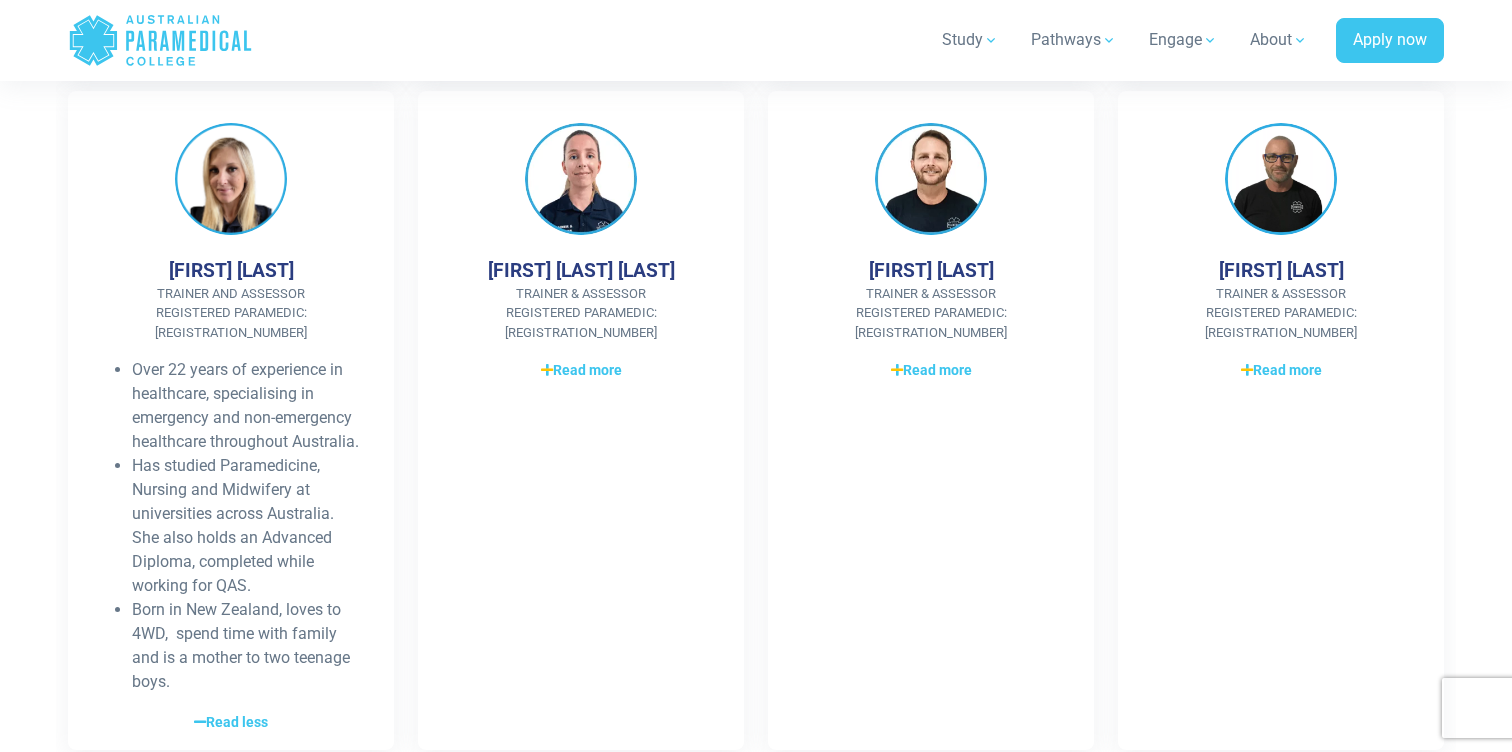 scroll, scrollTop: 805, scrollLeft: 0, axis: vertical 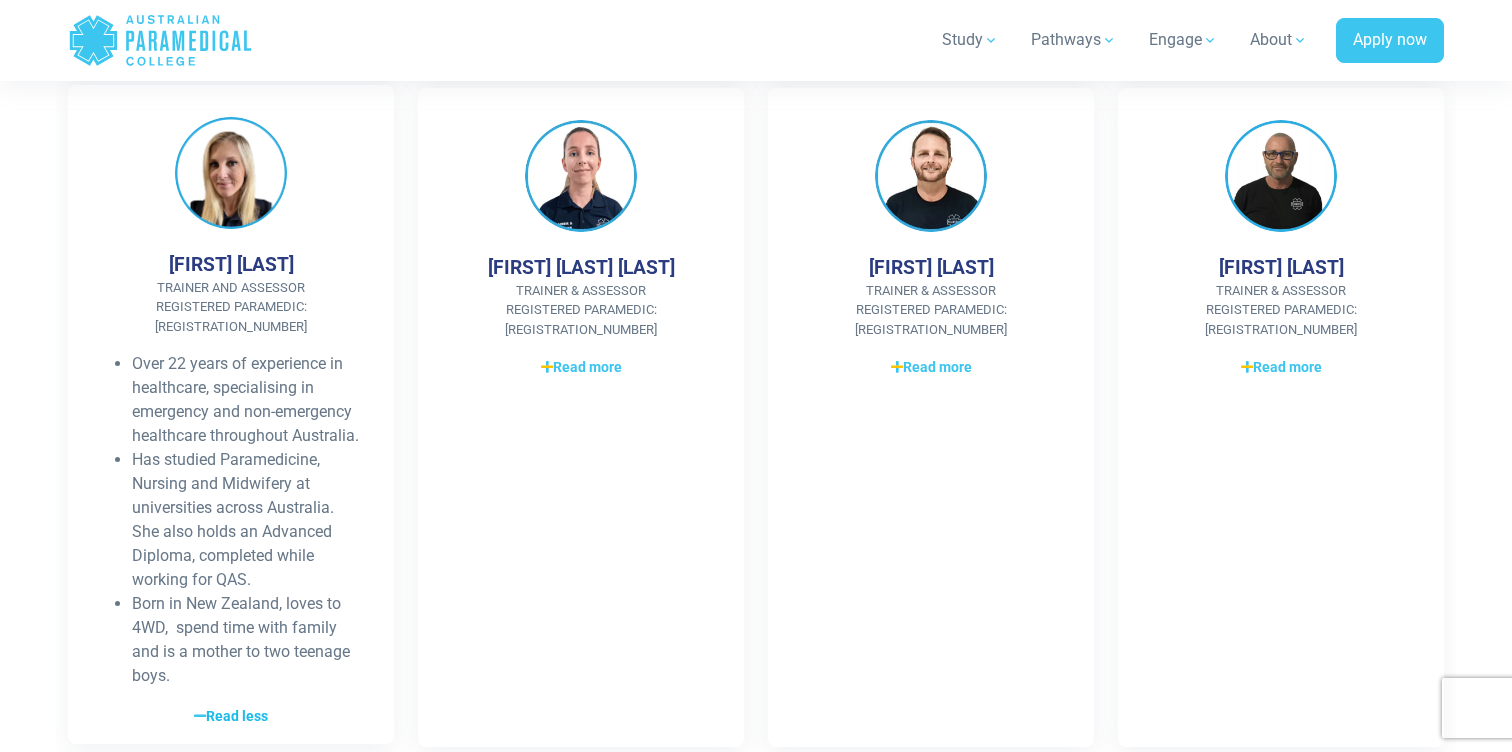 click on "Read more
Read less" at bounding box center (231, 716) 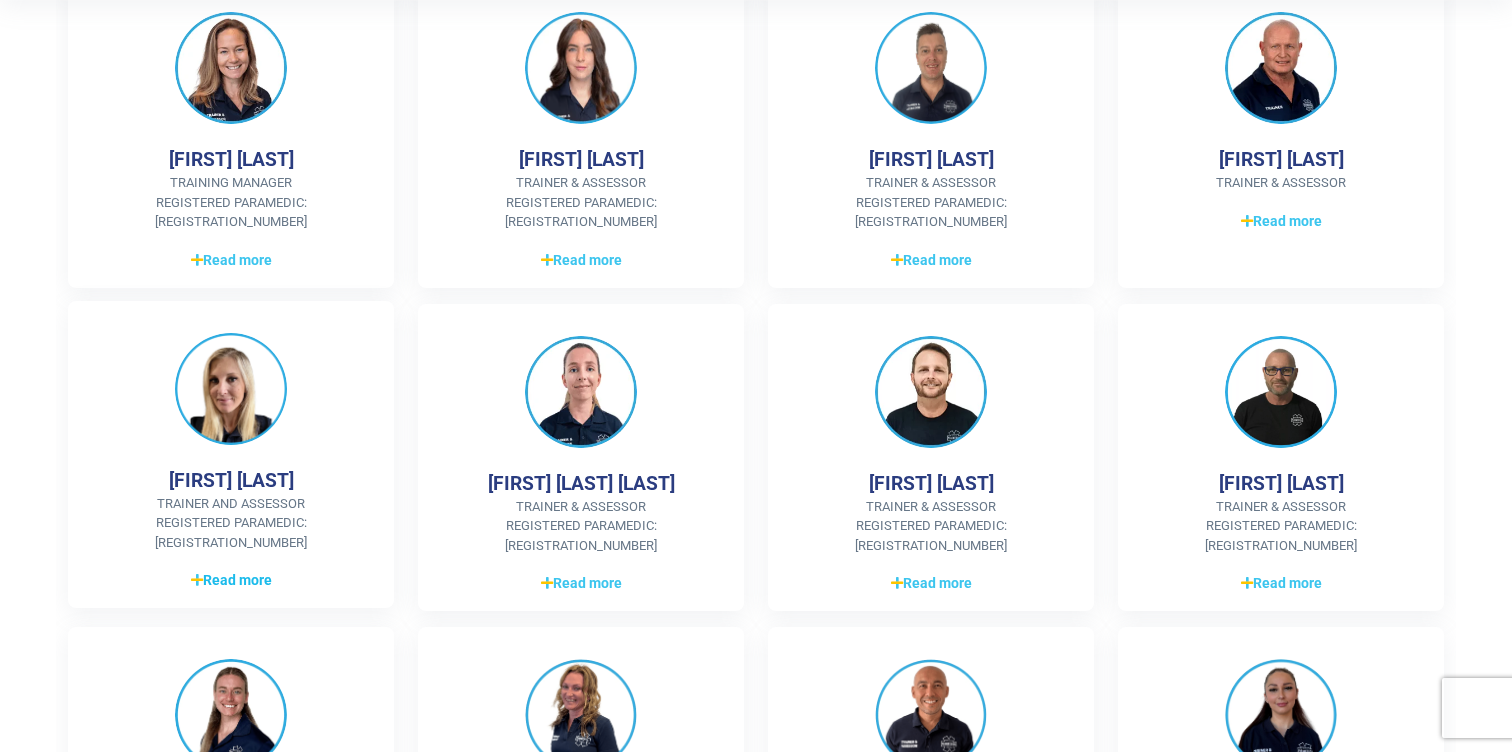 scroll, scrollTop: 388, scrollLeft: 0, axis: vertical 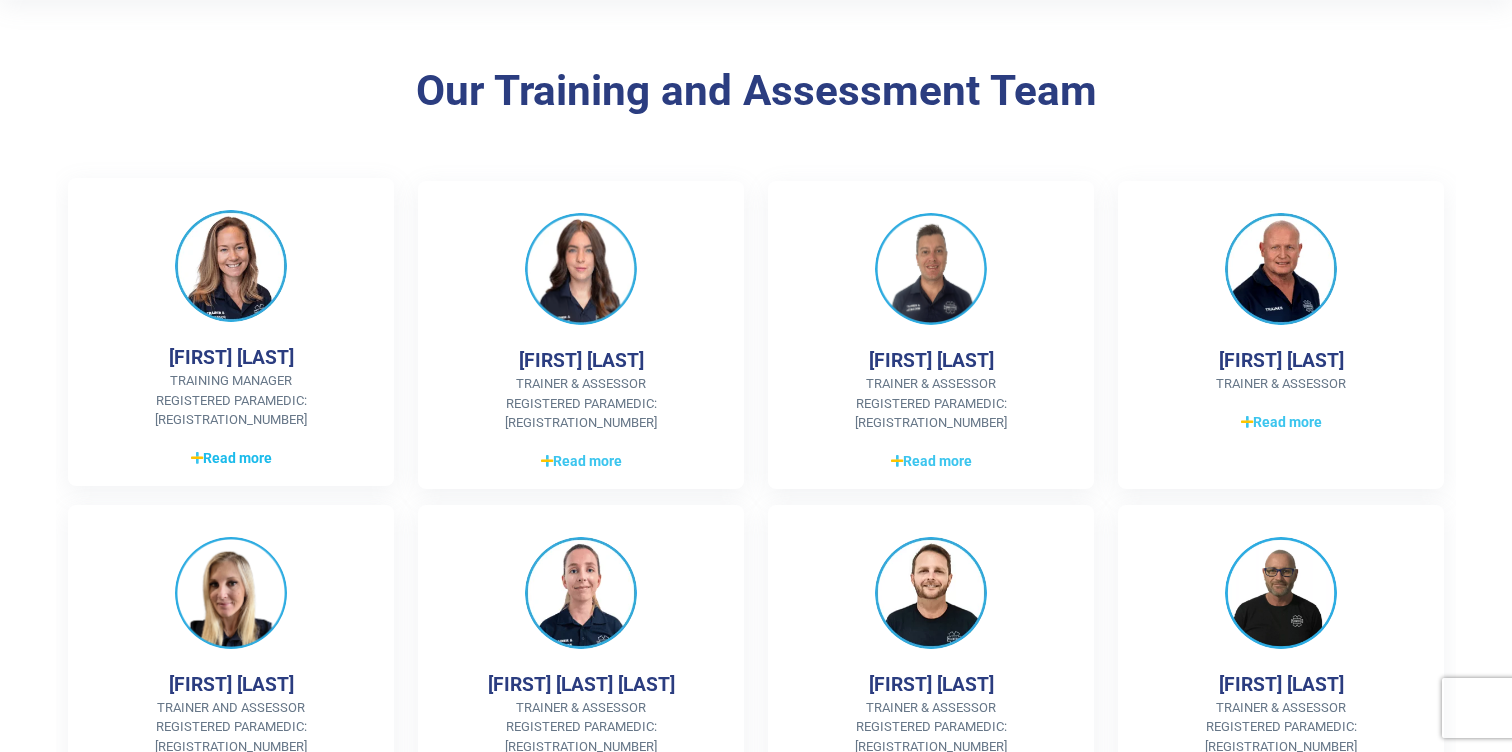 click on "Read more" at bounding box center (231, 458) 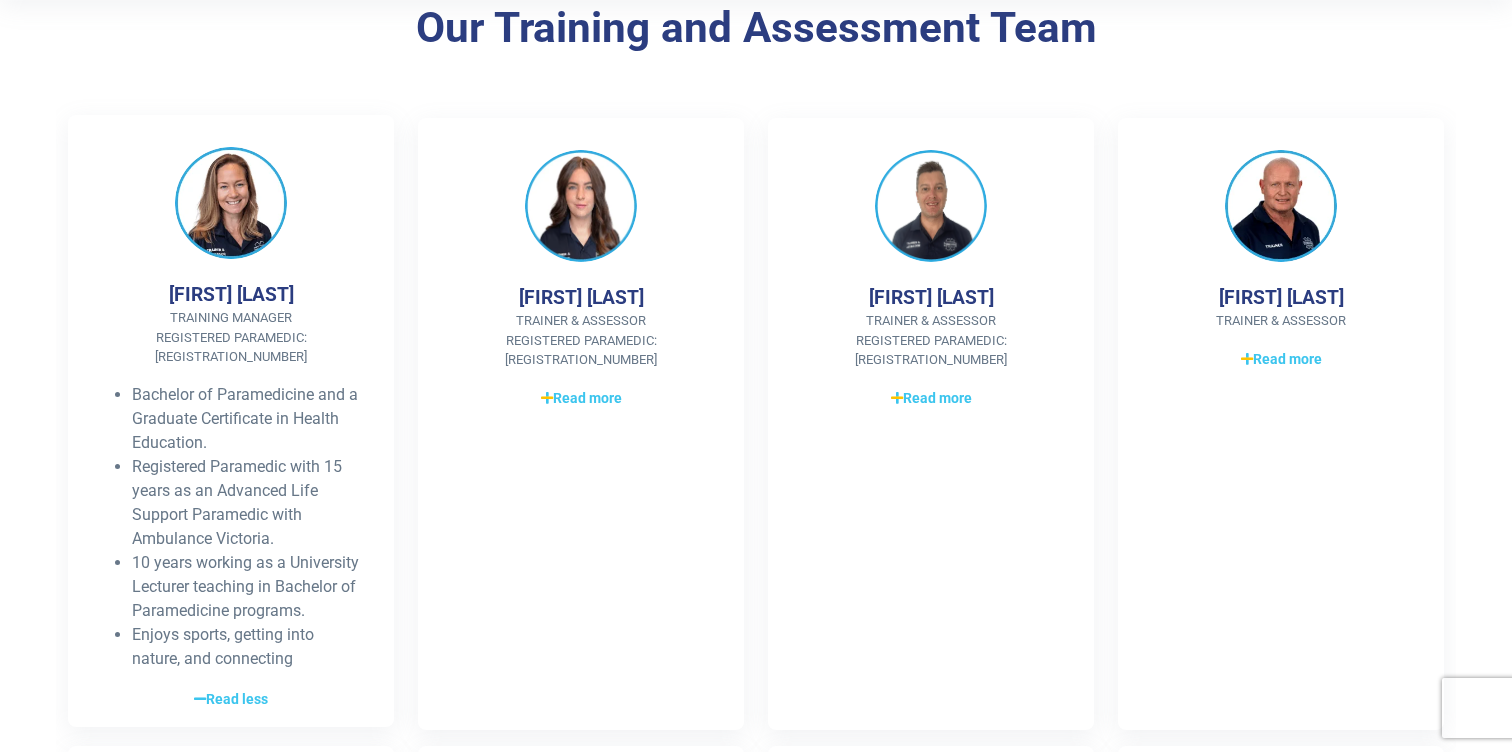 scroll, scrollTop: 459, scrollLeft: 0, axis: vertical 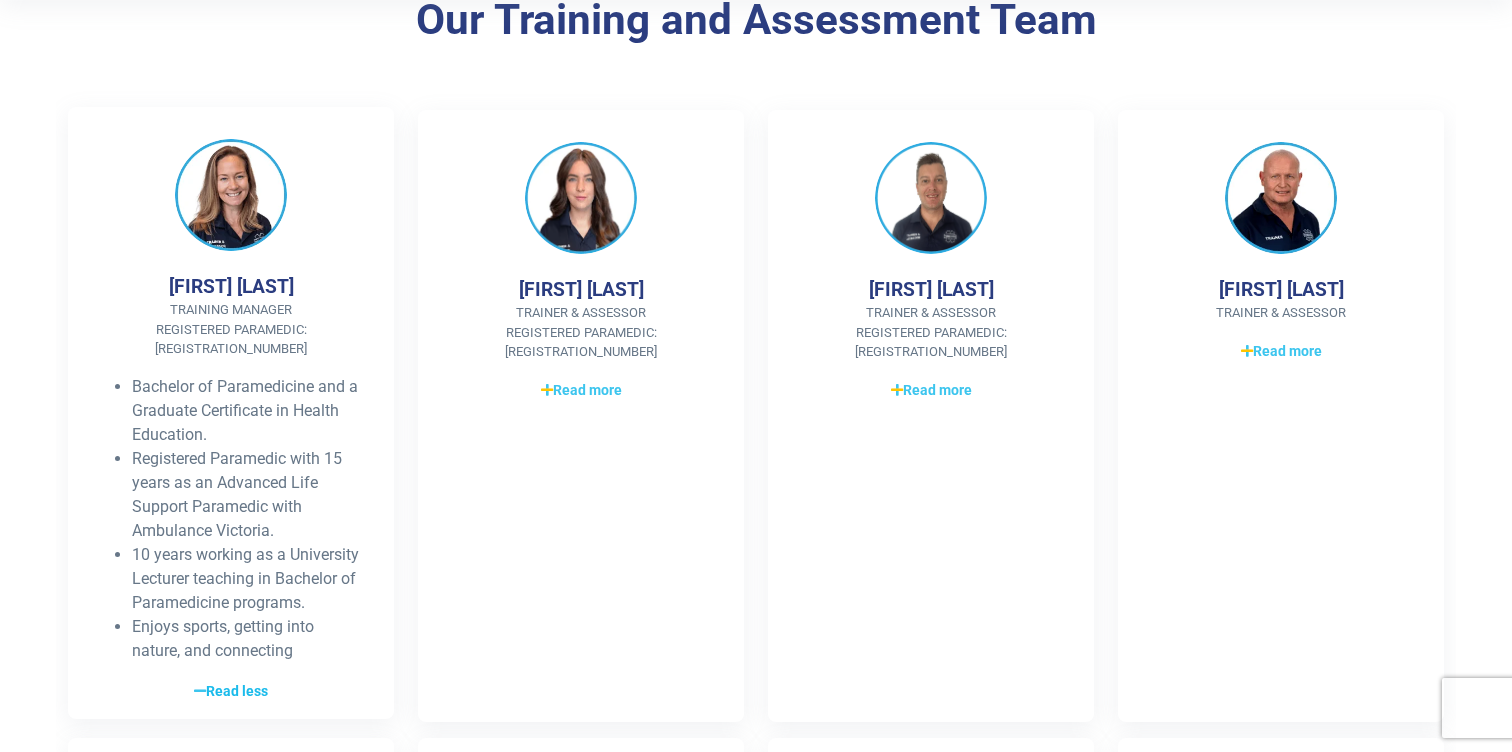 click on "Read less" at bounding box center (231, 691) 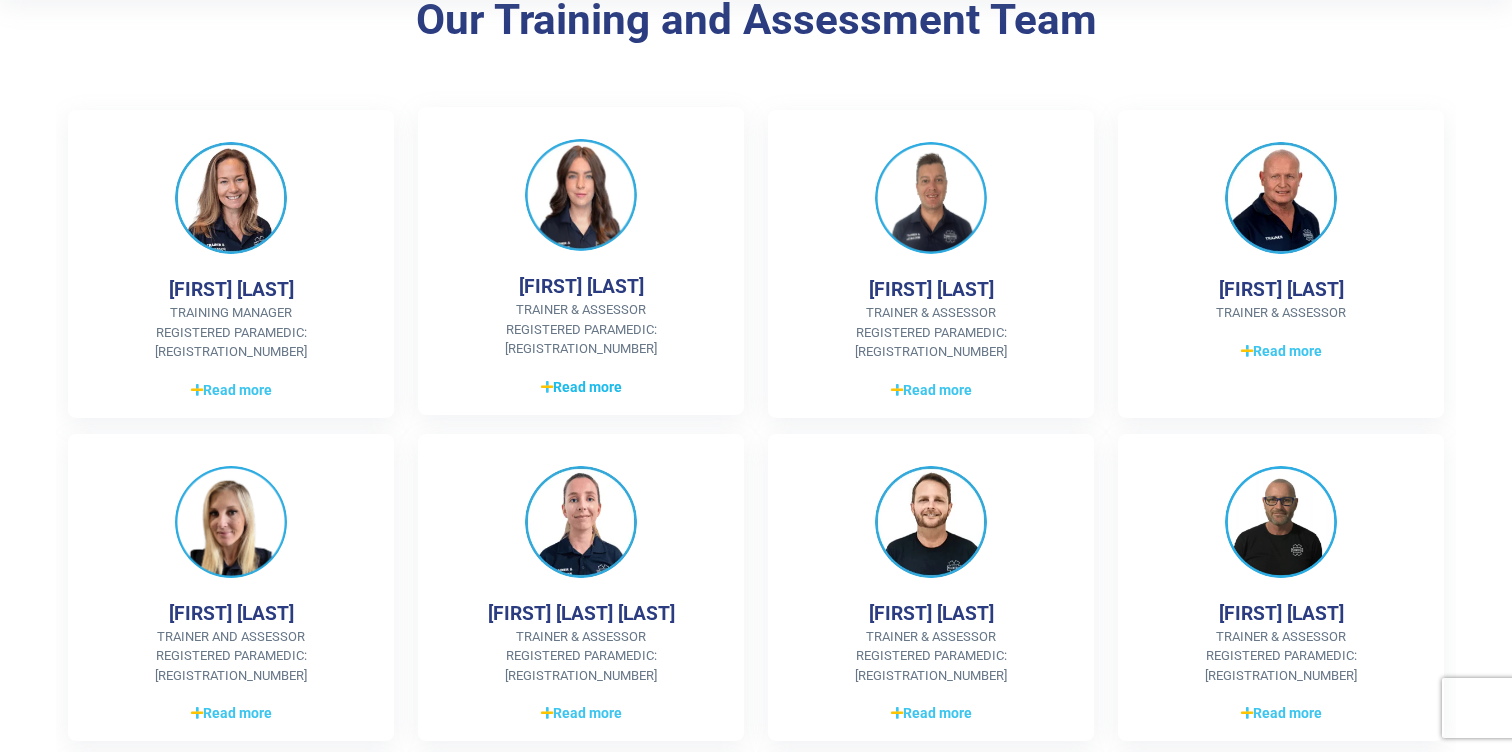 click on "Read more" at bounding box center (581, 387) 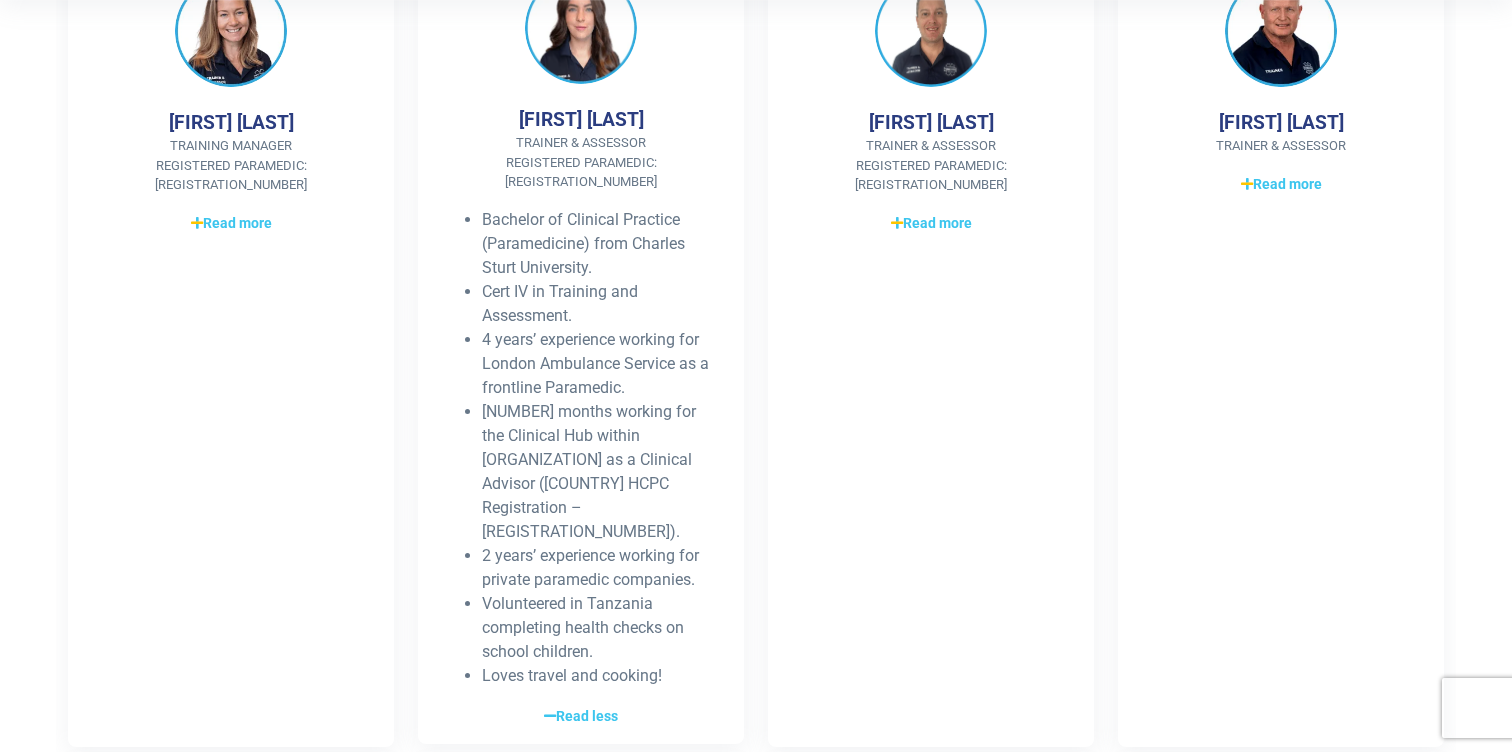 scroll, scrollTop: 628, scrollLeft: 0, axis: vertical 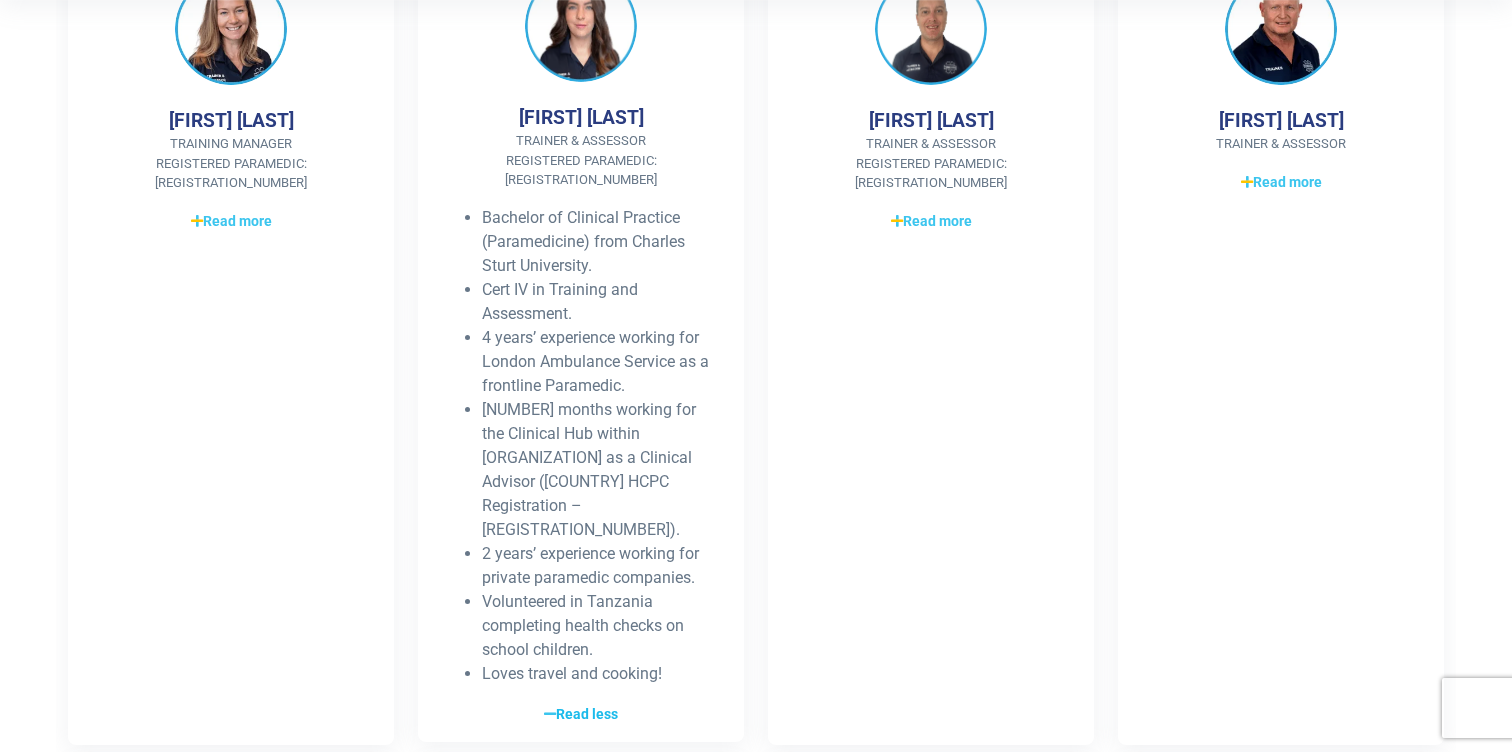 click on "Read less" at bounding box center [581, 714] 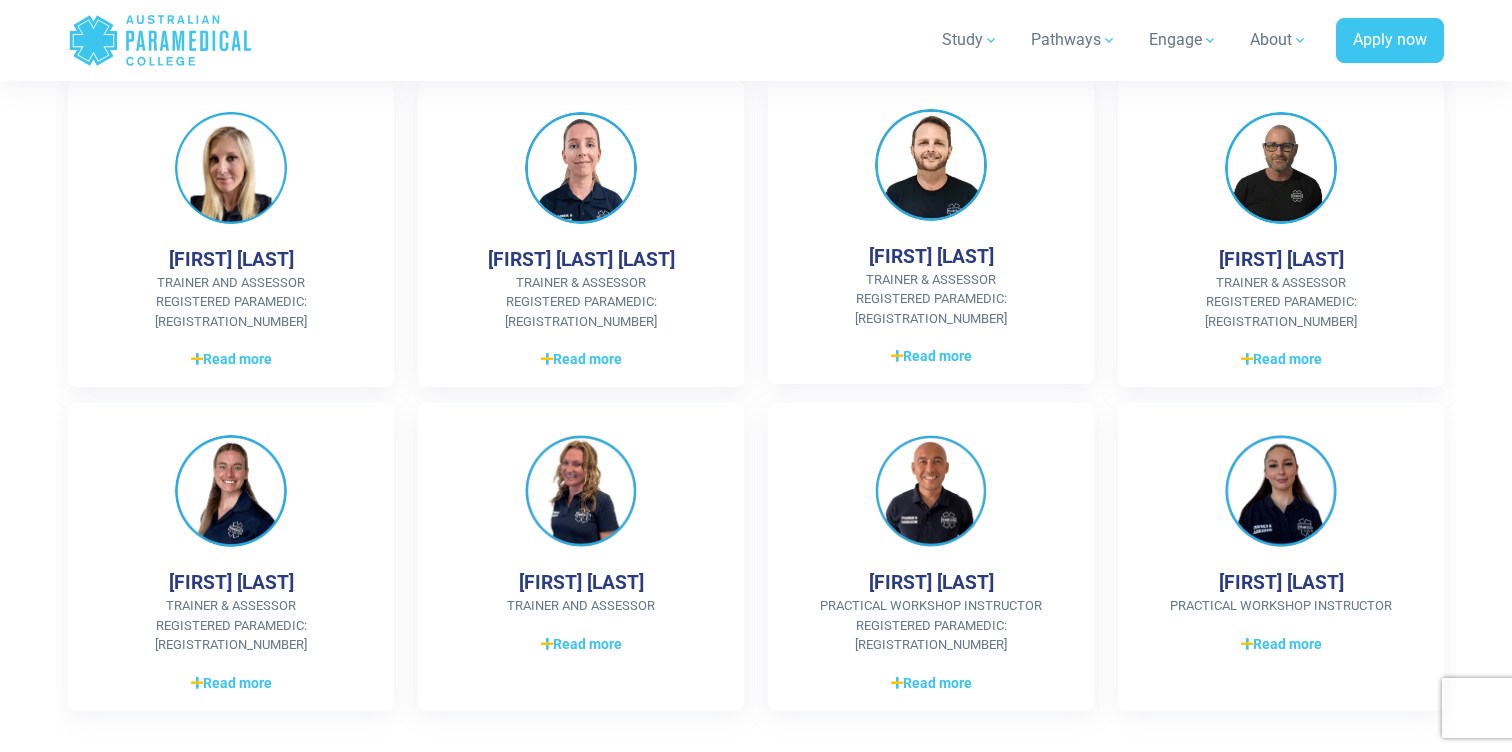 scroll, scrollTop: 817, scrollLeft: 0, axis: vertical 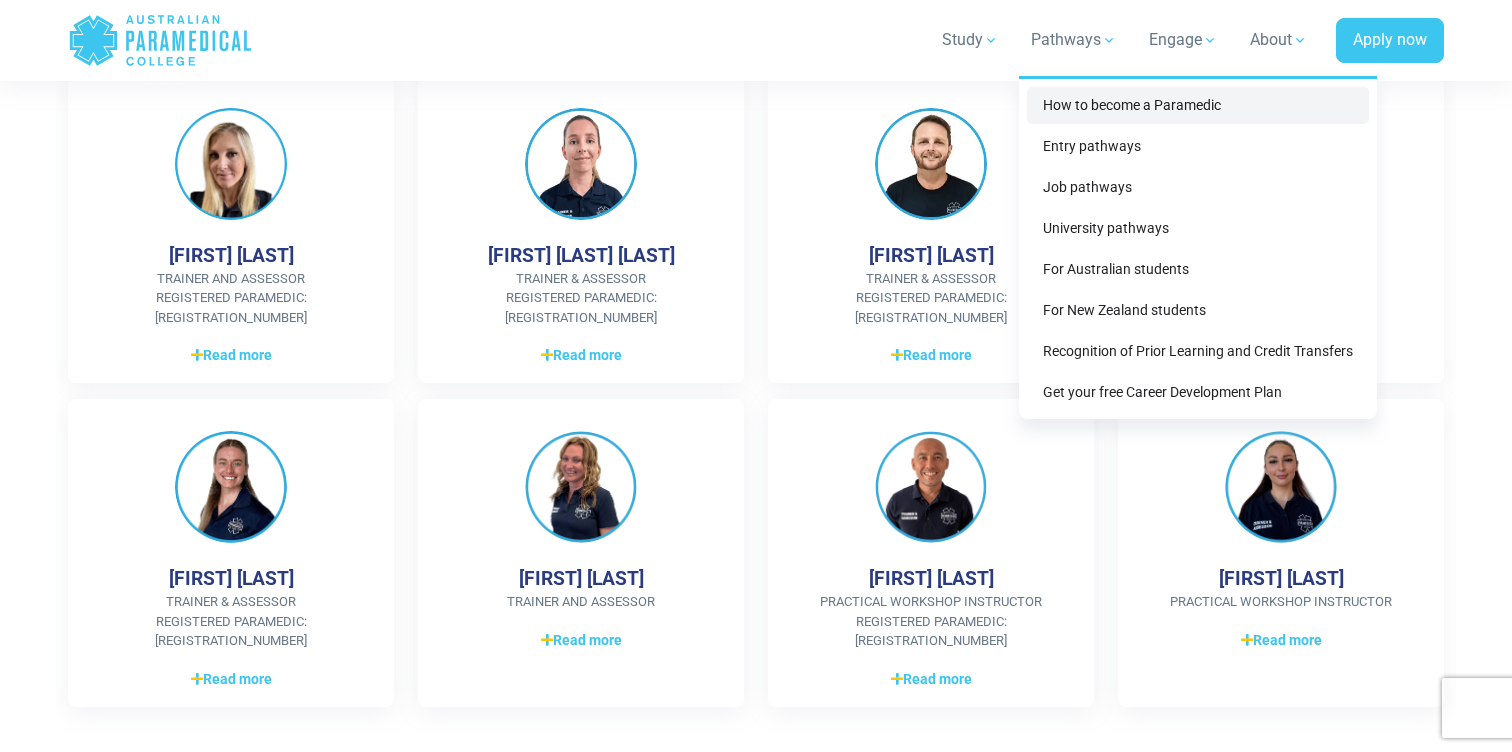 click on "How to become a Paramedic" at bounding box center [1198, 105] 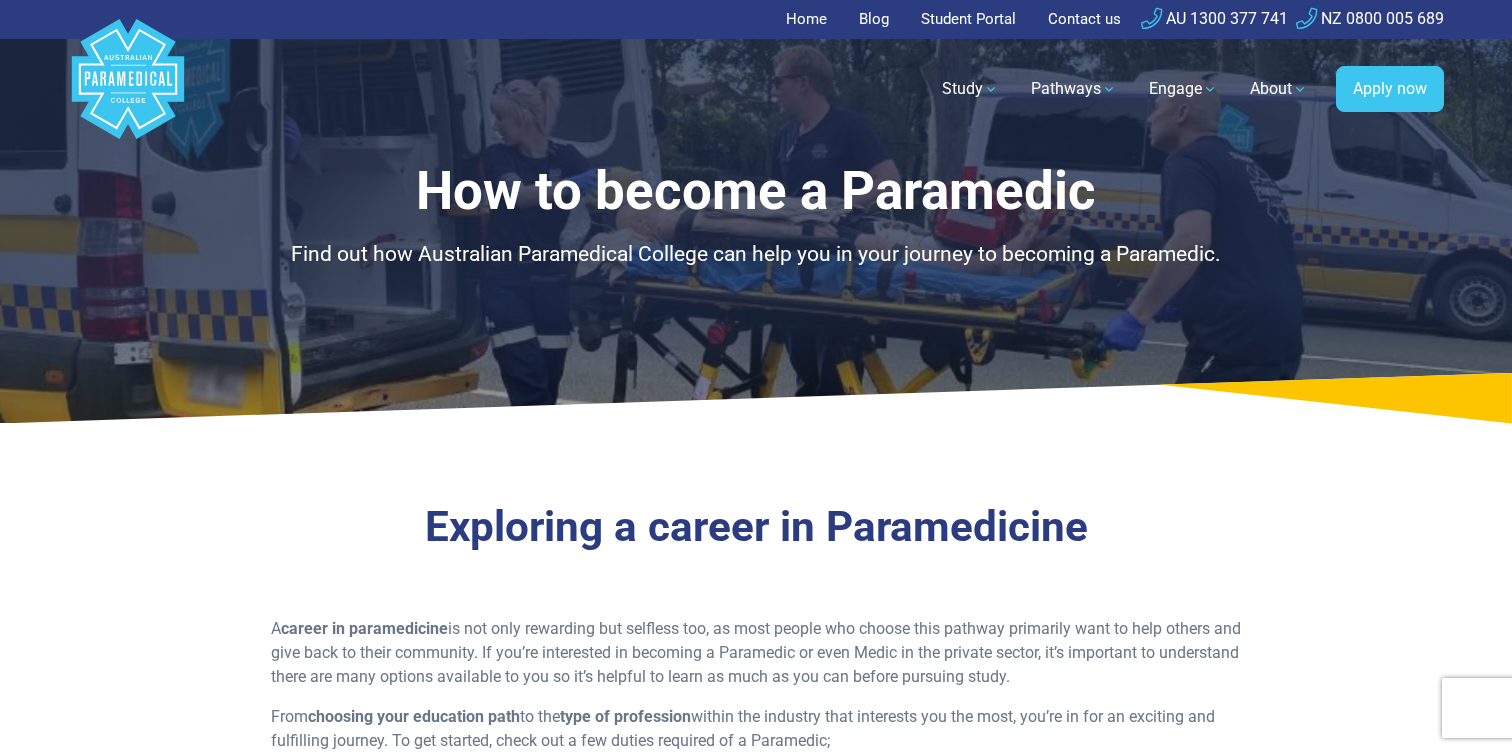 scroll, scrollTop: 0, scrollLeft: 0, axis: both 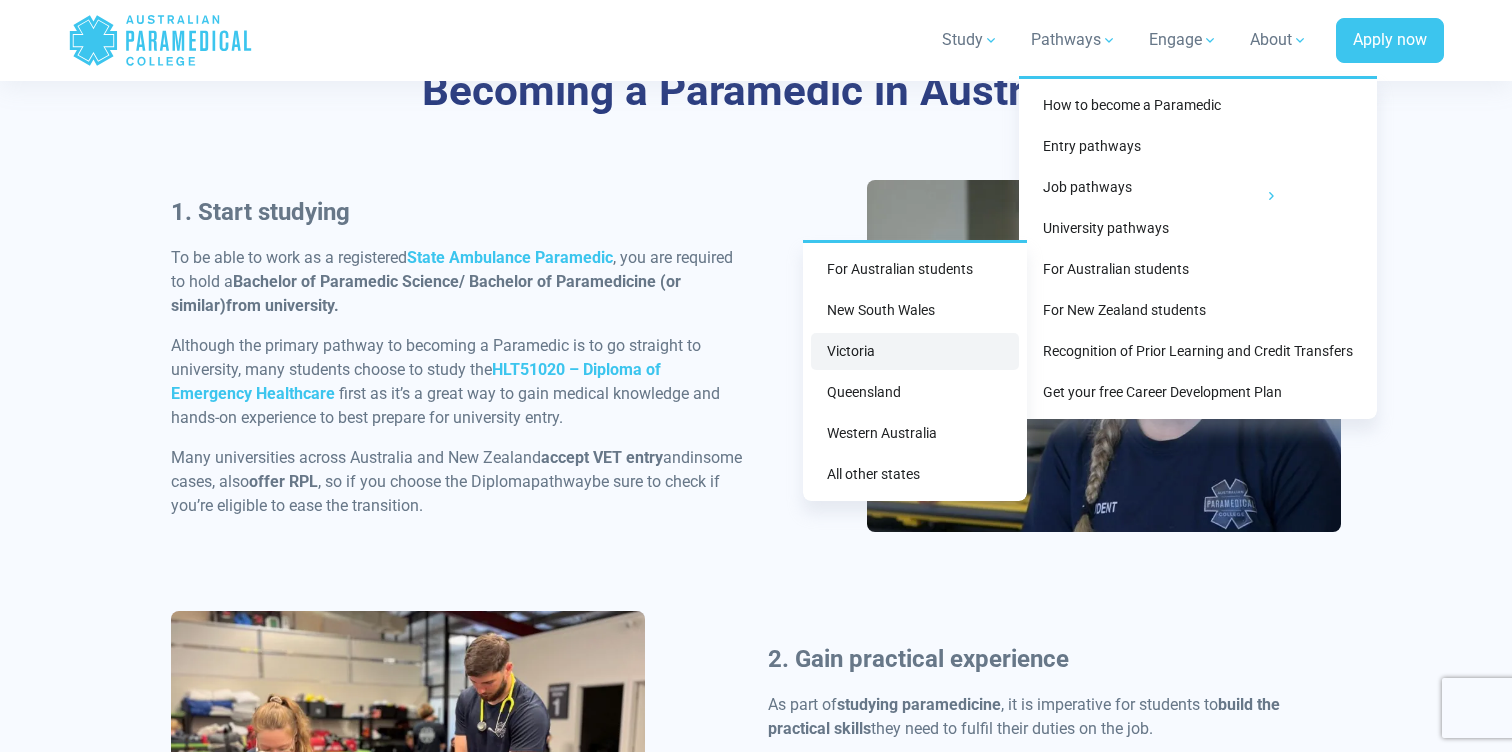 click on "Victoria" at bounding box center (915, 351) 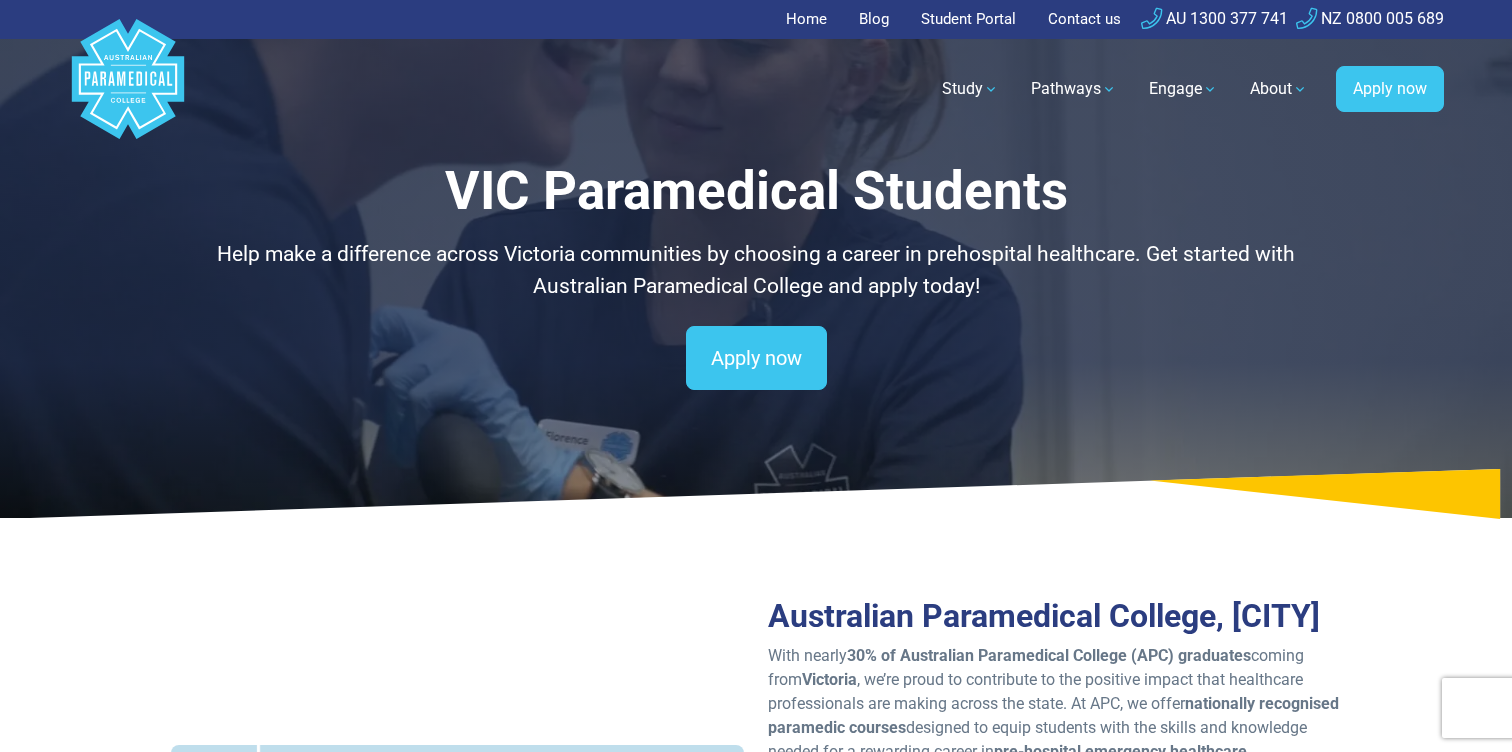 scroll, scrollTop: 0, scrollLeft: 0, axis: both 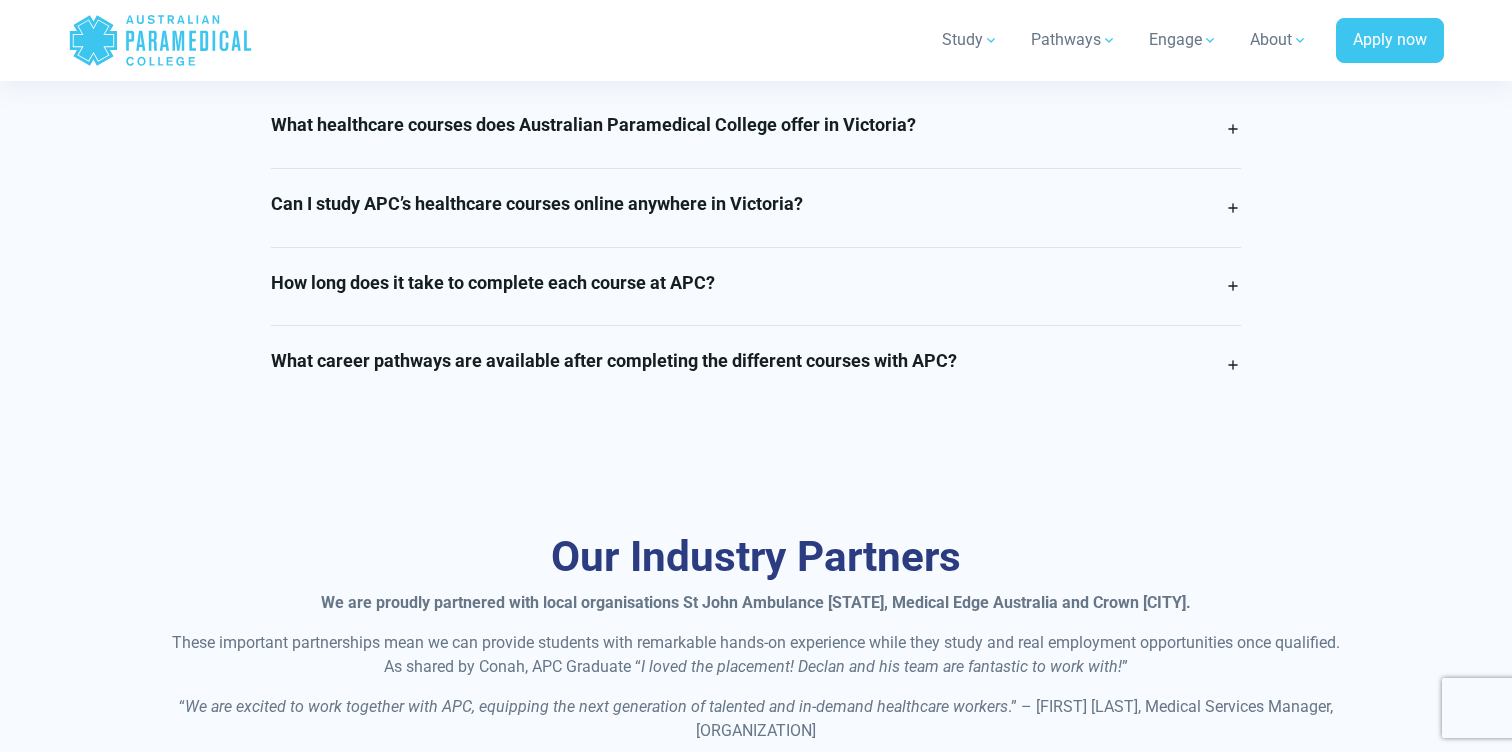 click on "How long does it take to complete each course at APC?" at bounding box center [493, 283] 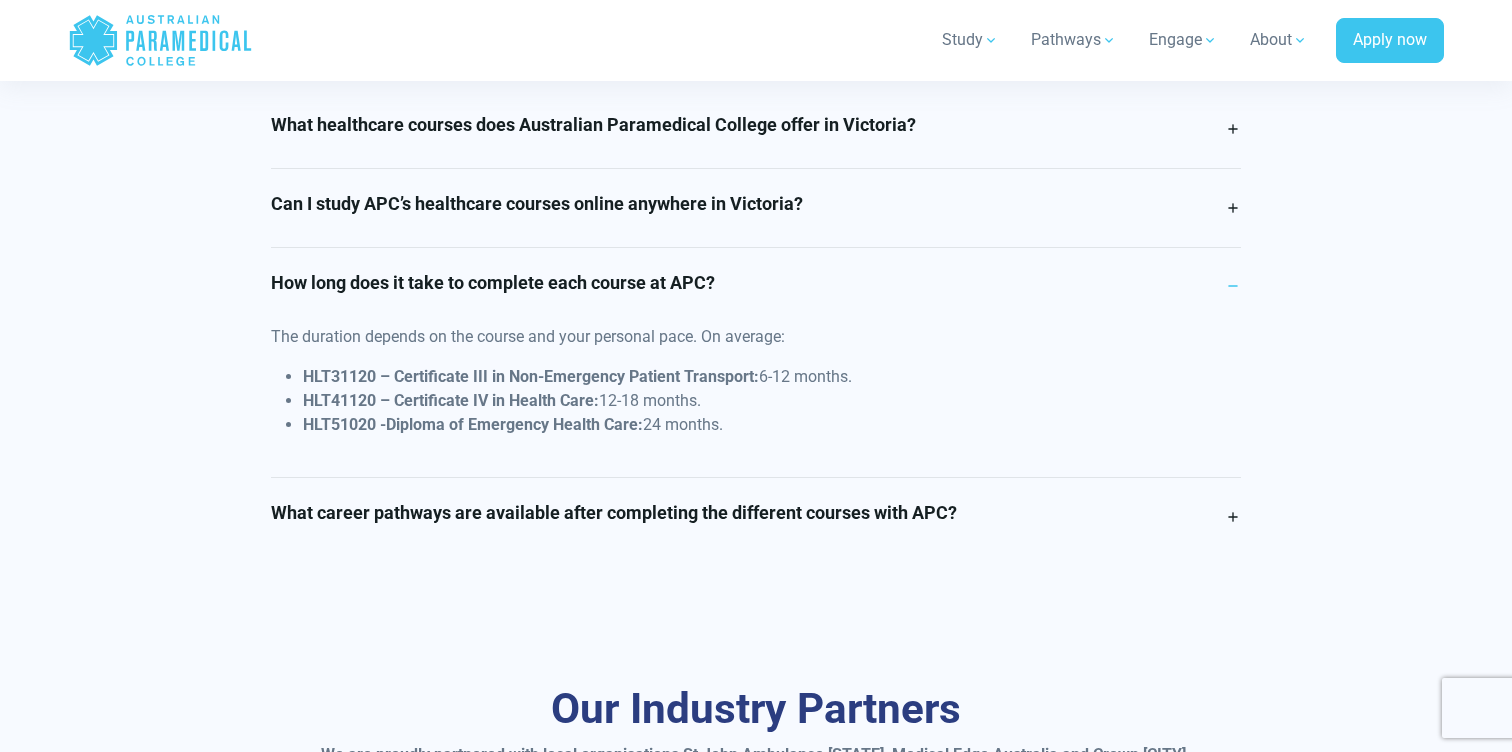 click on "How long does it take to complete each course at APC?" at bounding box center (493, 283) 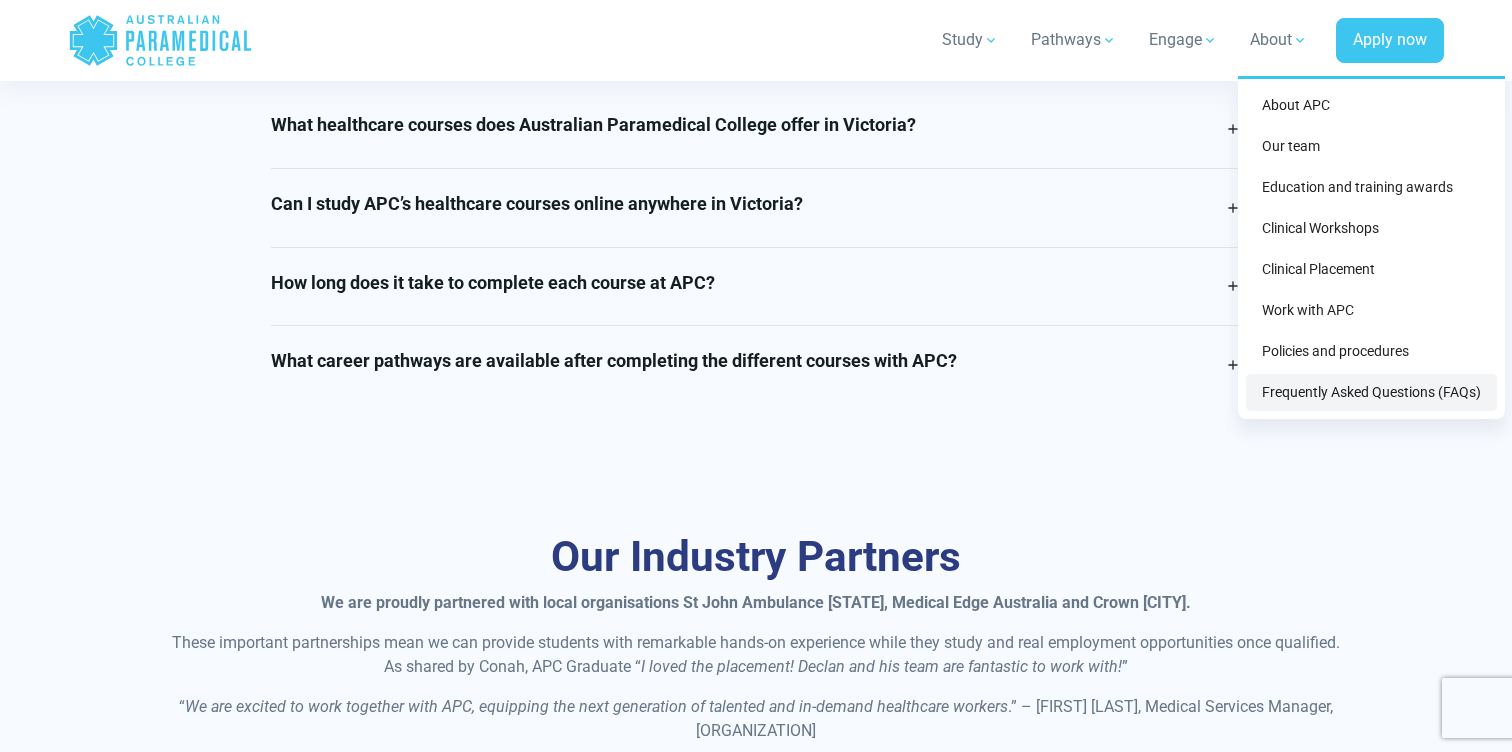 click on "Frequently Asked Questions (FAQs)" at bounding box center [1371, 392] 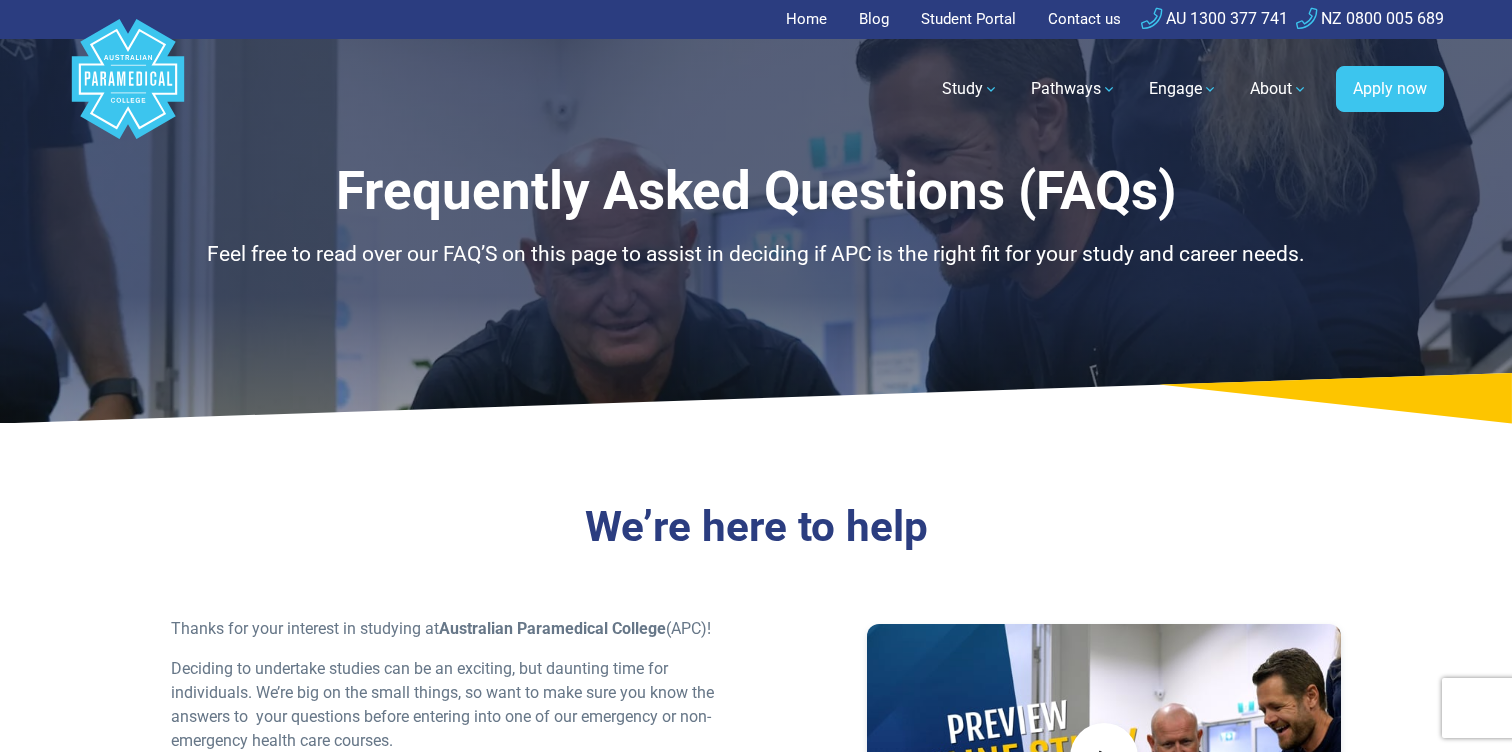 scroll, scrollTop: 0, scrollLeft: 0, axis: both 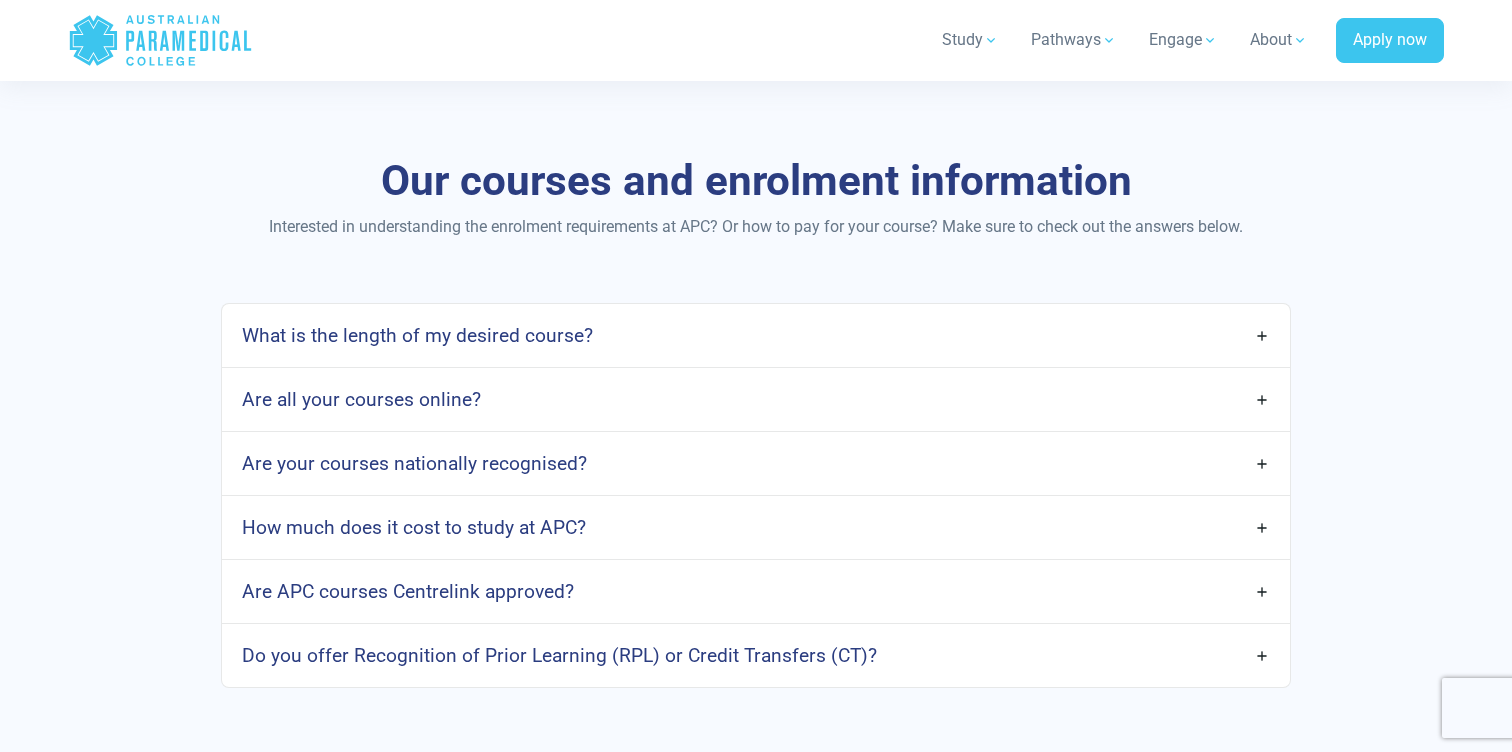 click on "Are all your courses online?" at bounding box center (756, 399) 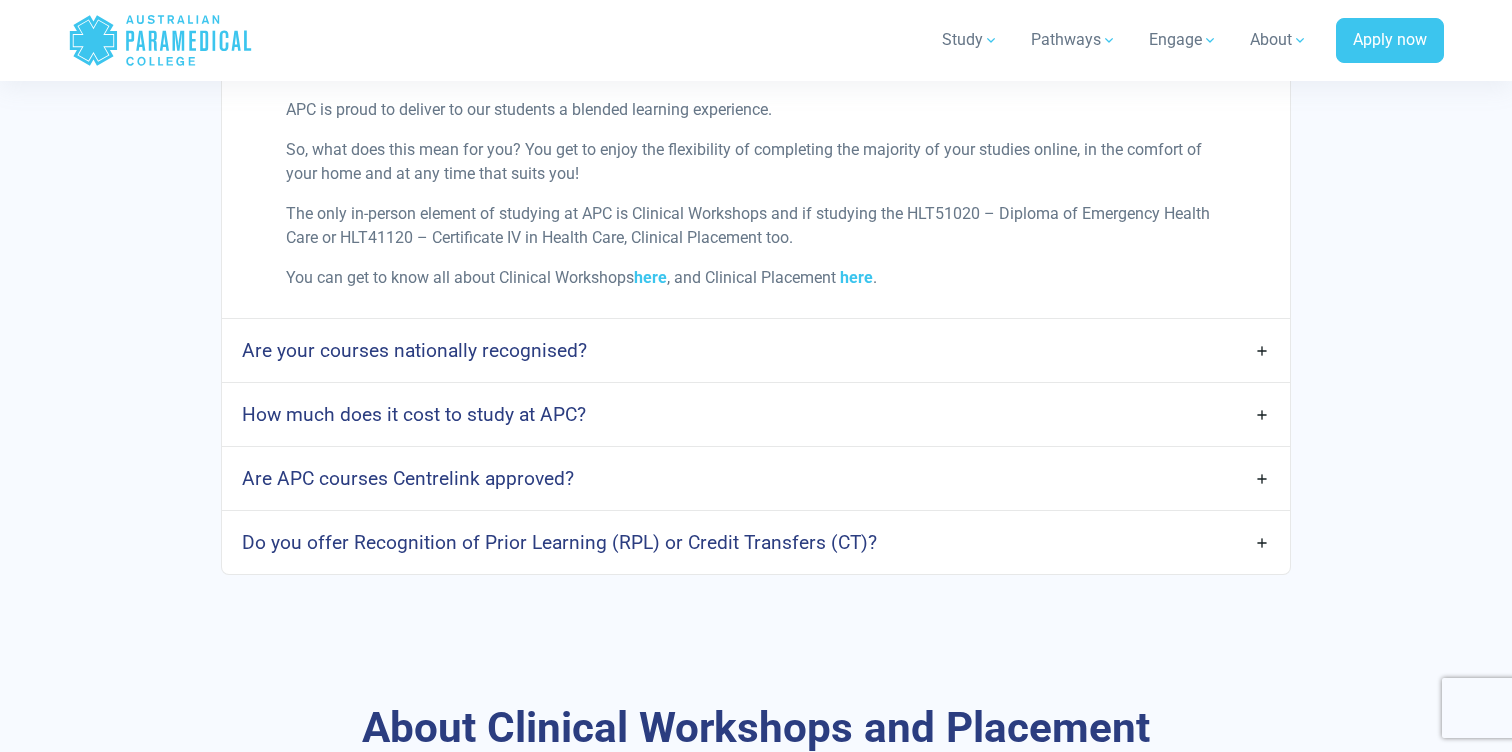 scroll, scrollTop: 1879, scrollLeft: 0, axis: vertical 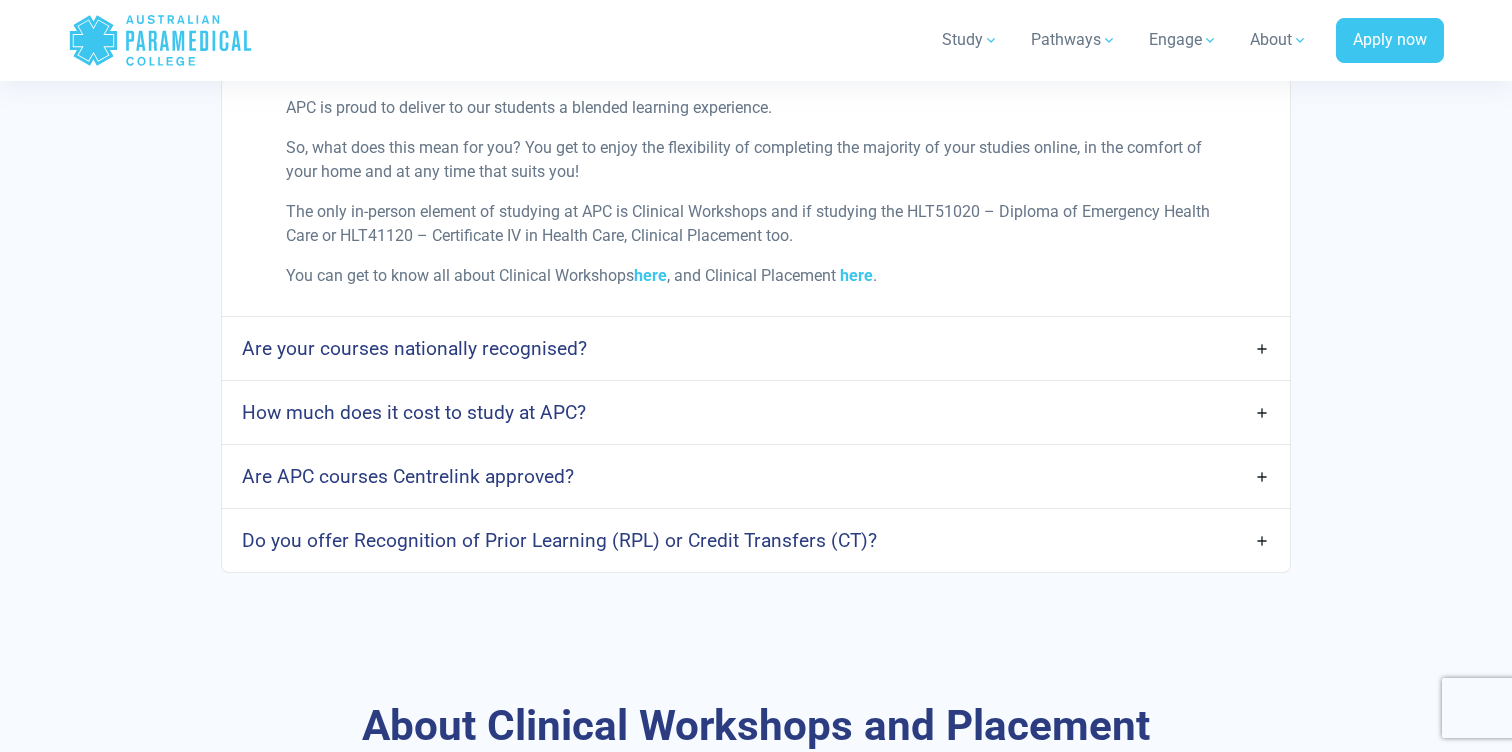 click on "Are your courses nationally recognised?" at bounding box center (756, 348) 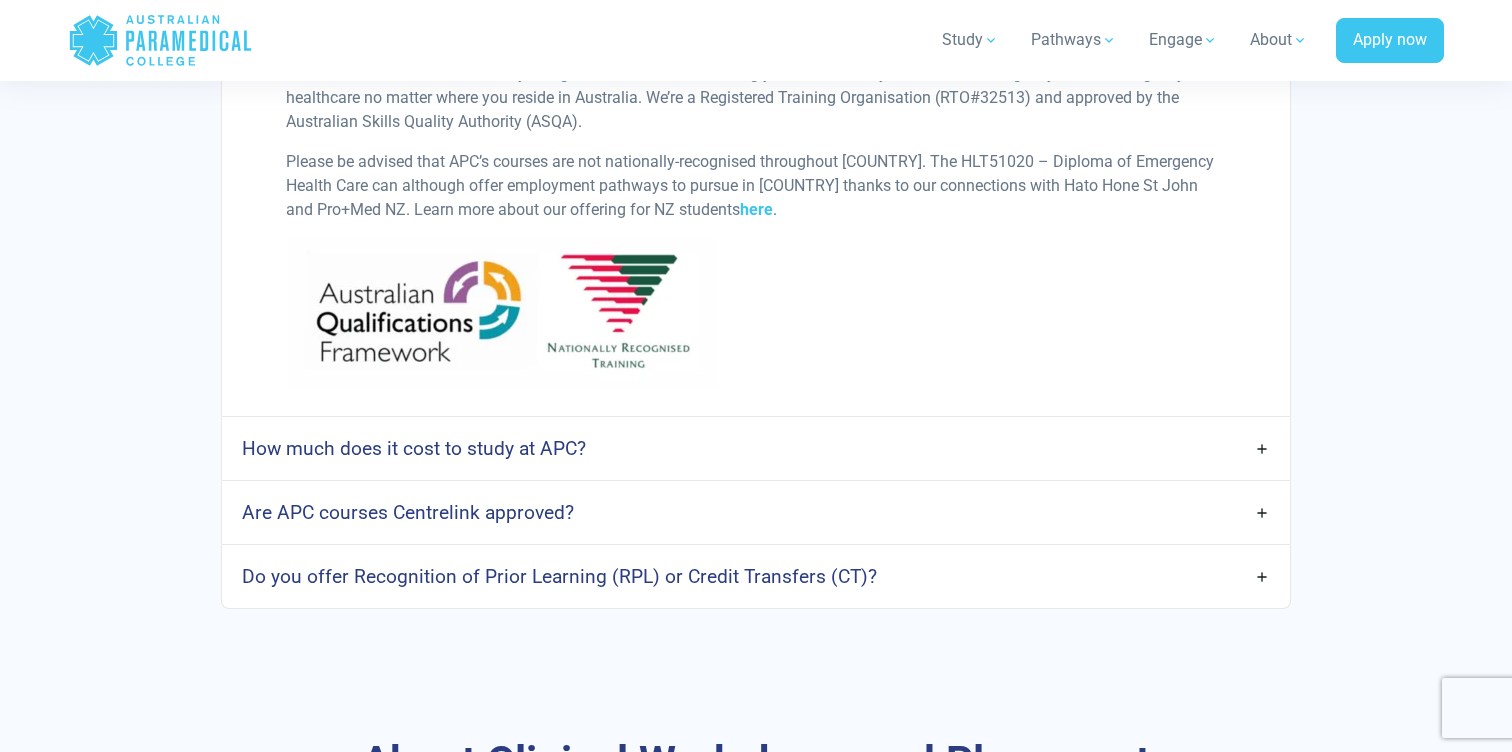 scroll, scrollTop: 2258, scrollLeft: 0, axis: vertical 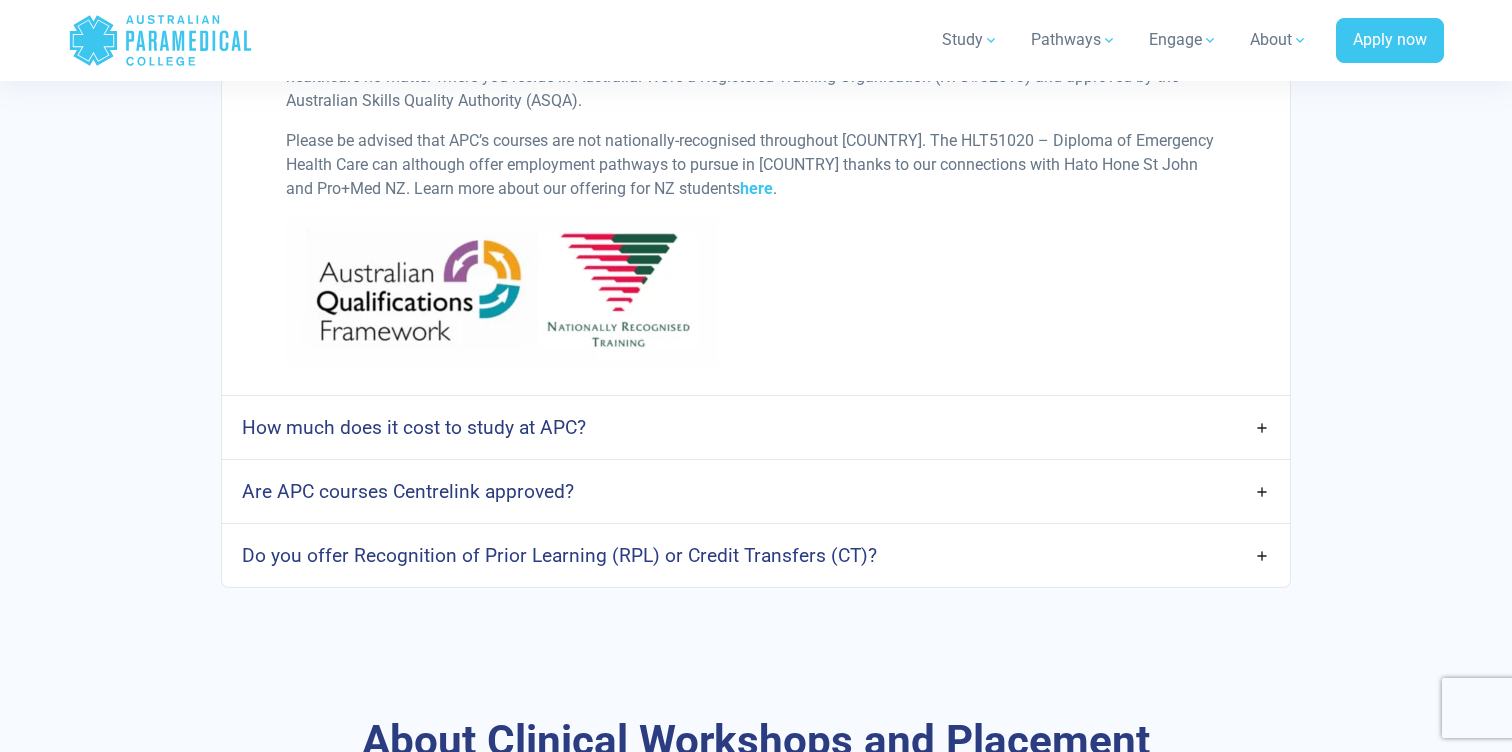 click on "How much does it cost to study at APC?" at bounding box center (756, 427) 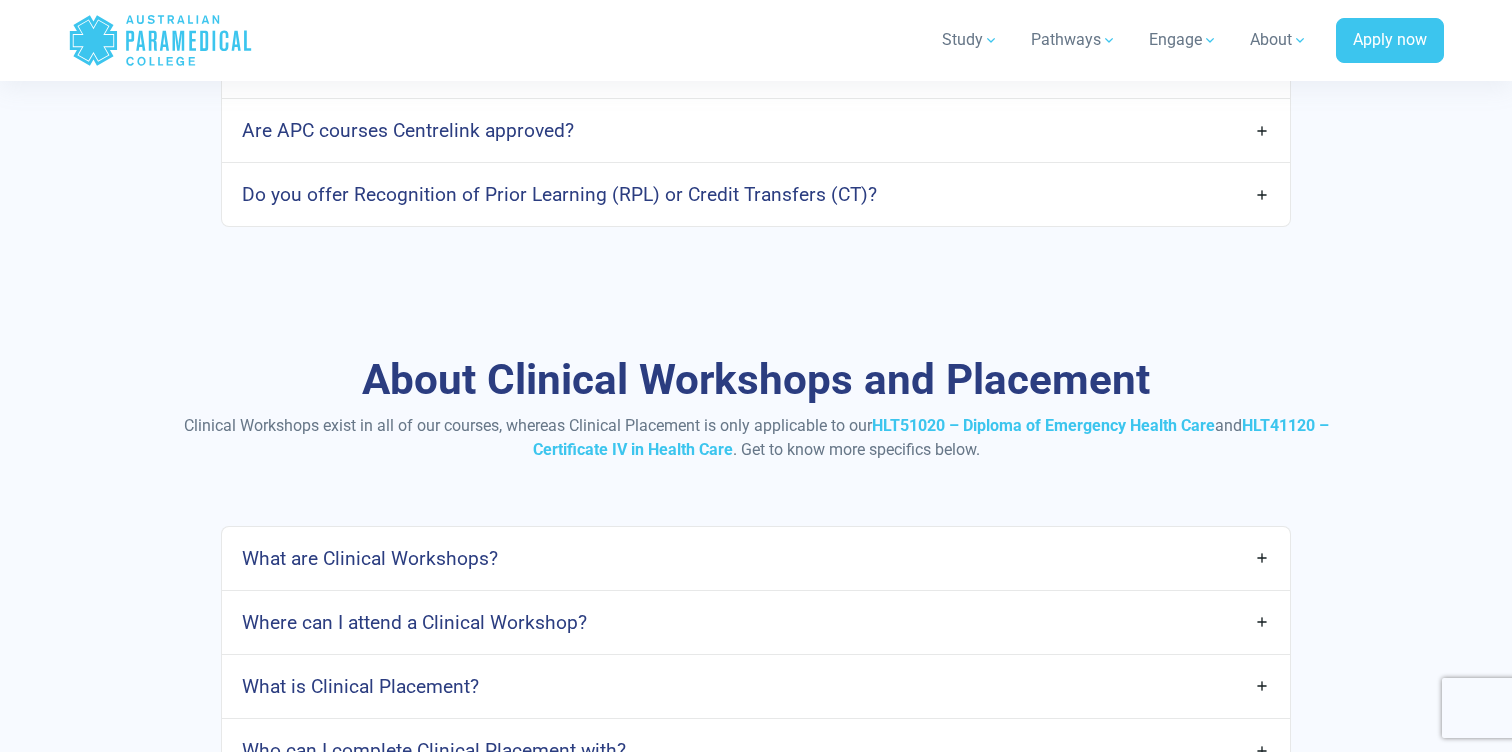 scroll, scrollTop: 2852, scrollLeft: 0, axis: vertical 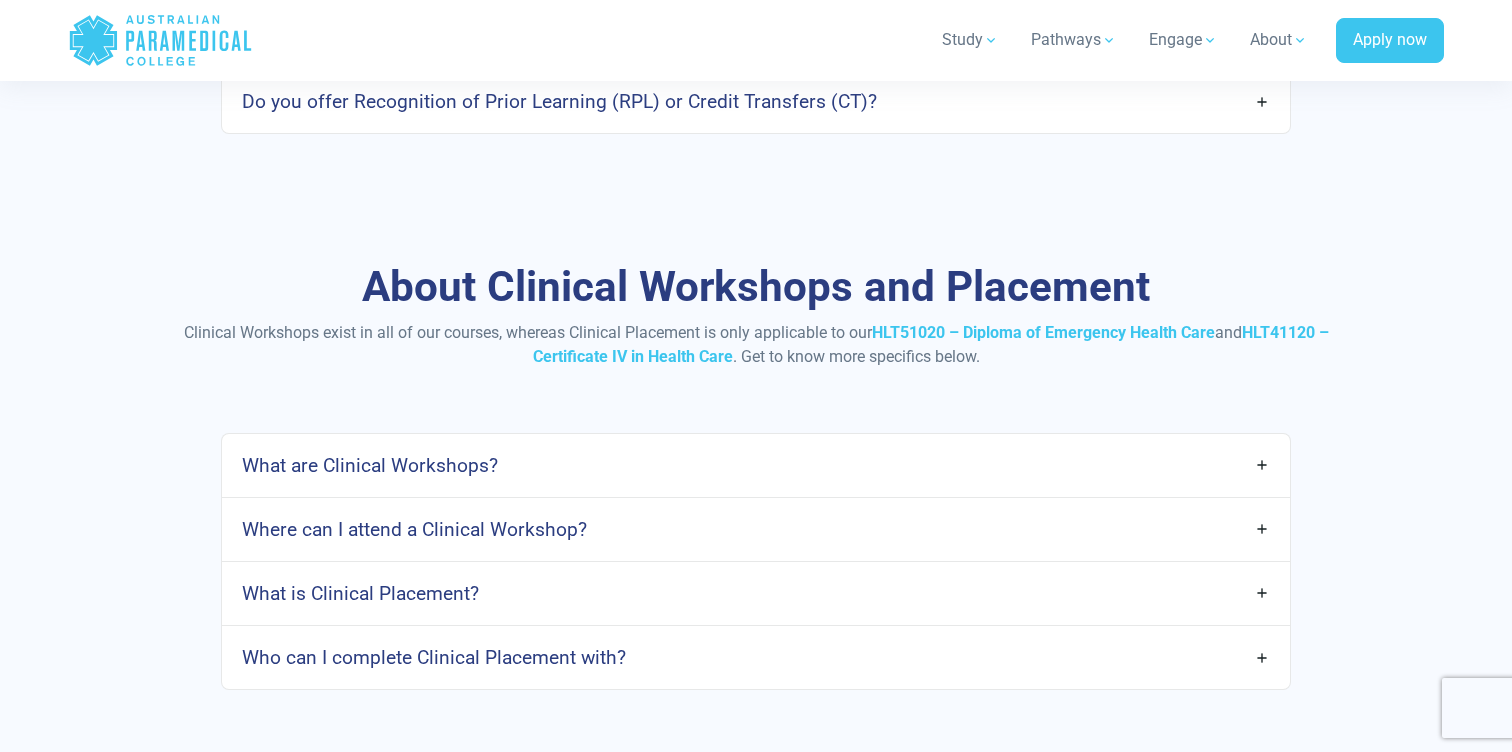 click on "Where can I attend a Clinical Workshop?" at bounding box center (756, 529) 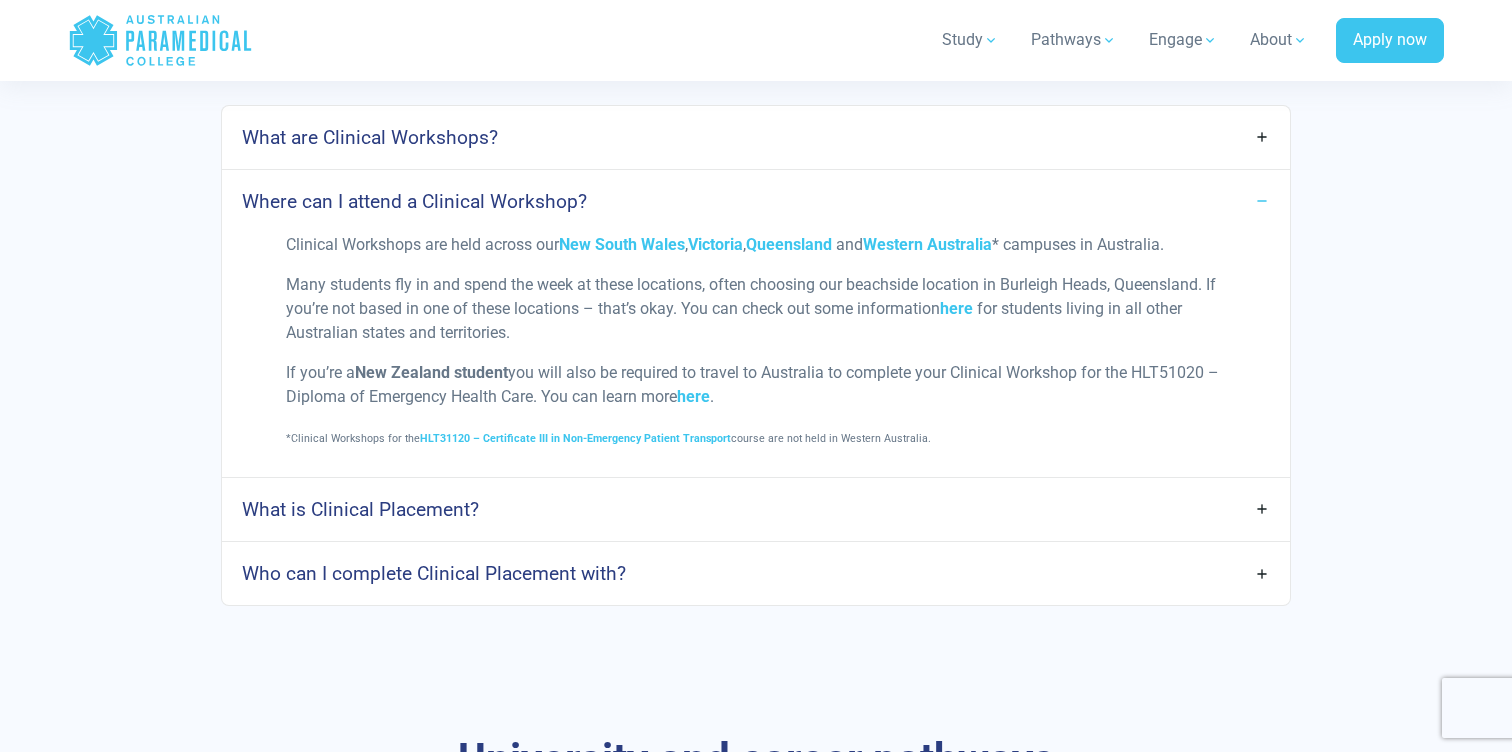 scroll, scrollTop: 3182, scrollLeft: 0, axis: vertical 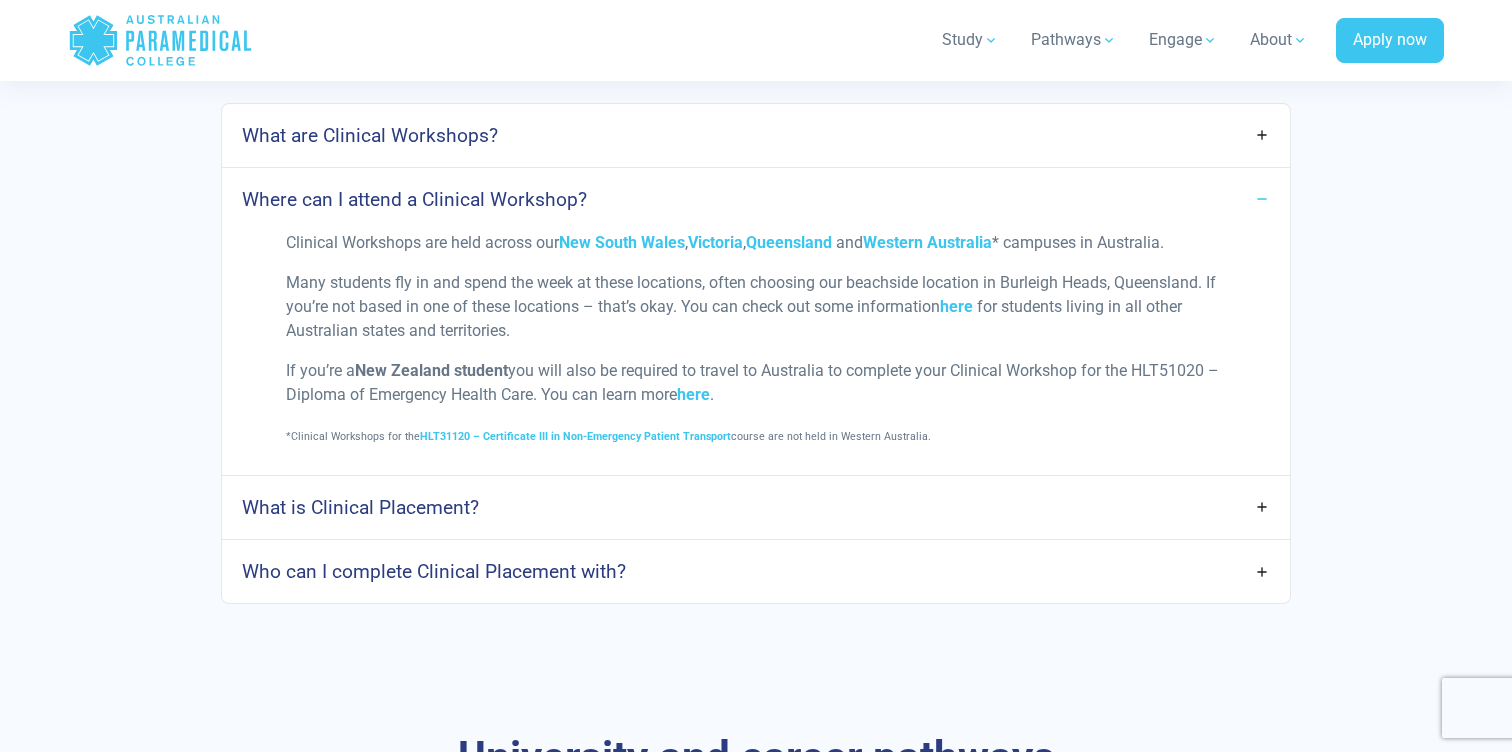 click on "What is Clinical Placement?" at bounding box center (756, 507) 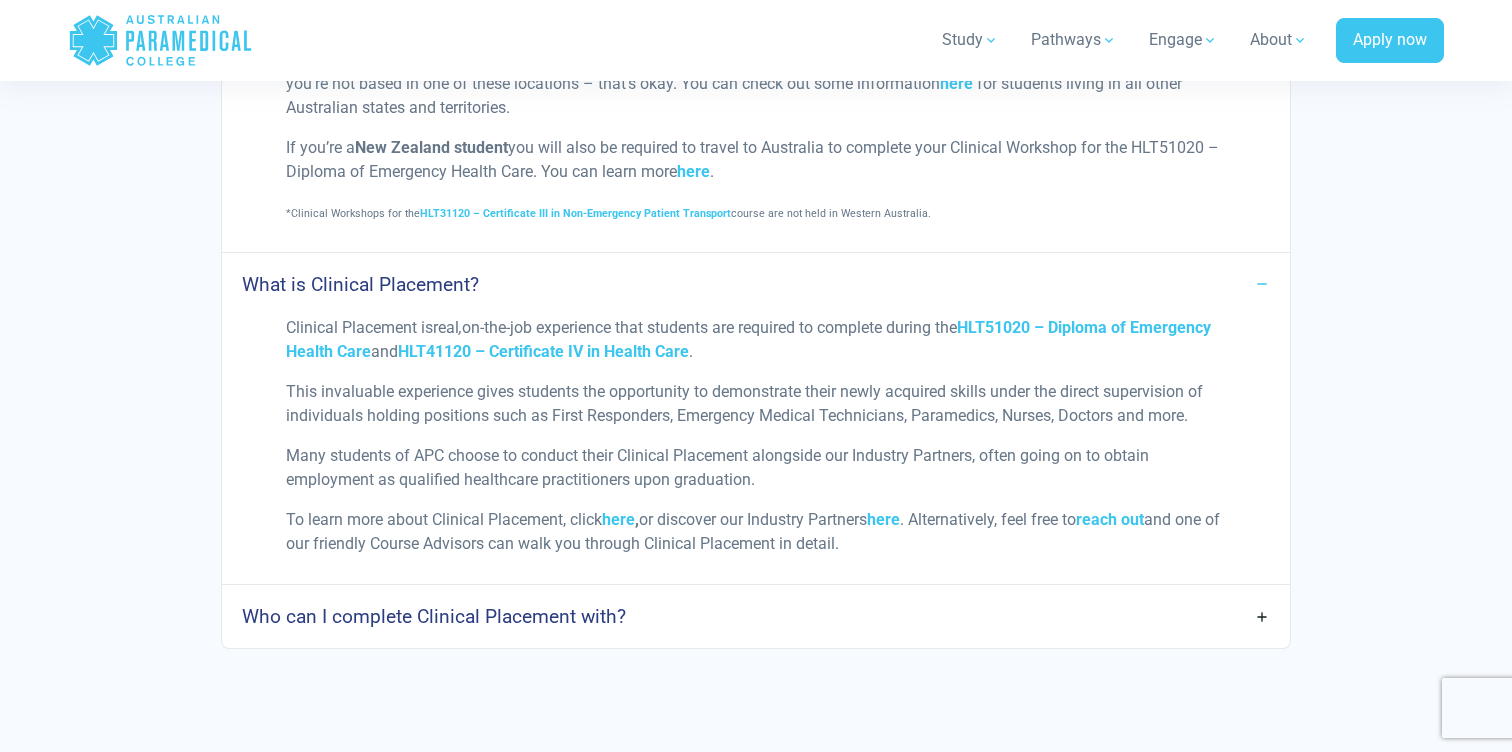 scroll, scrollTop: 3406, scrollLeft: 0, axis: vertical 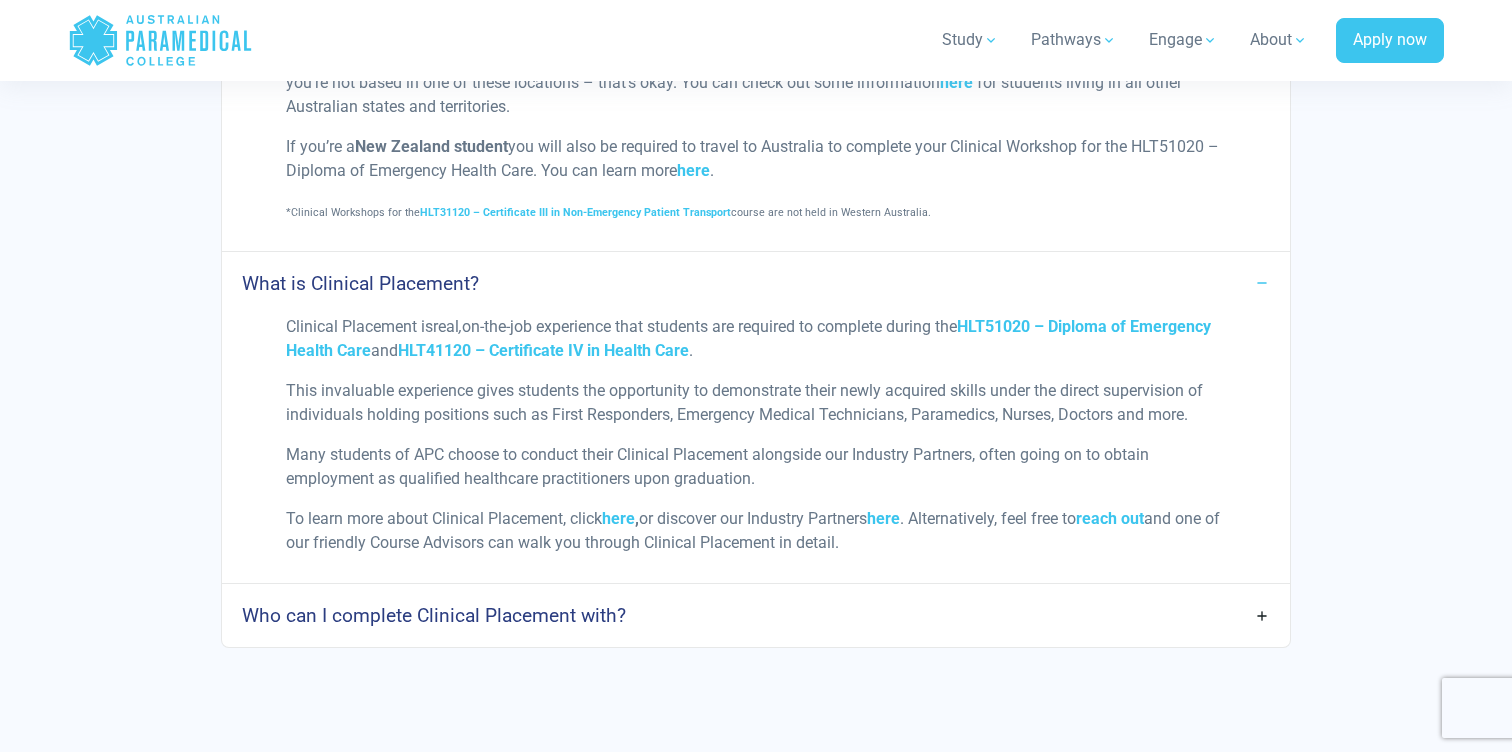 click on "Who can I complete Clinical Placement with?" at bounding box center [756, 615] 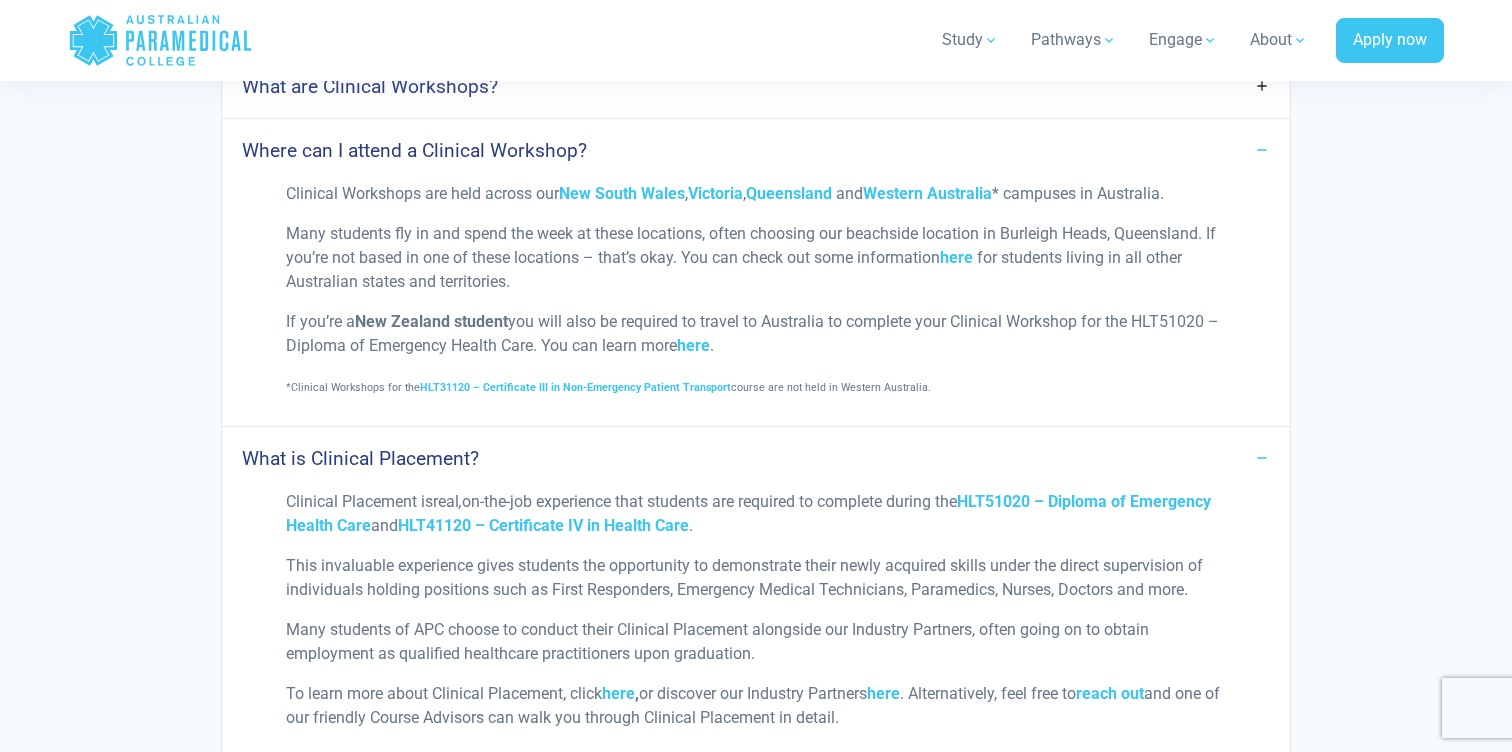 scroll, scrollTop: 3228, scrollLeft: 0, axis: vertical 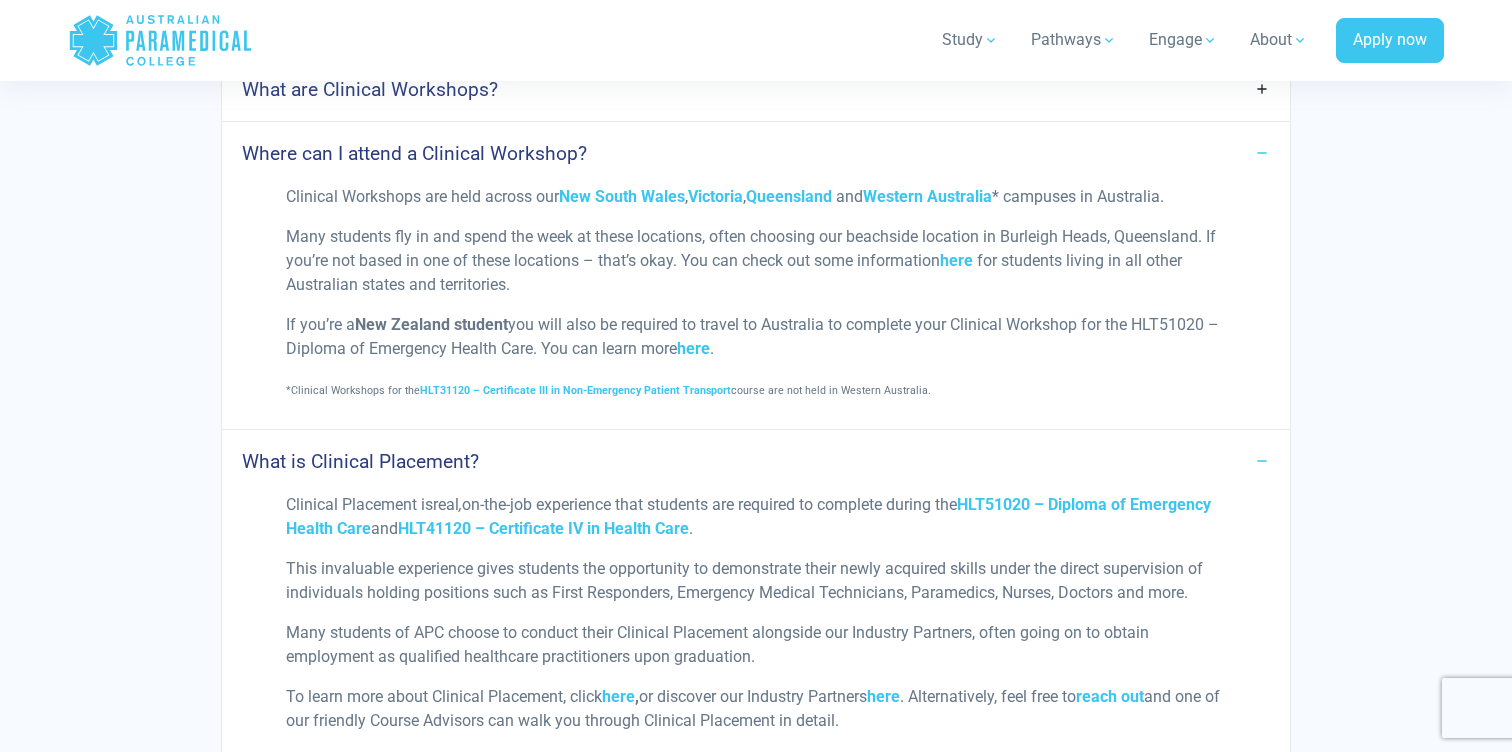 click on "Clinical Workshops are held across our [STATE], [STATE], [STATE] and [STATE] * campuses in Australia." at bounding box center (756, 197) 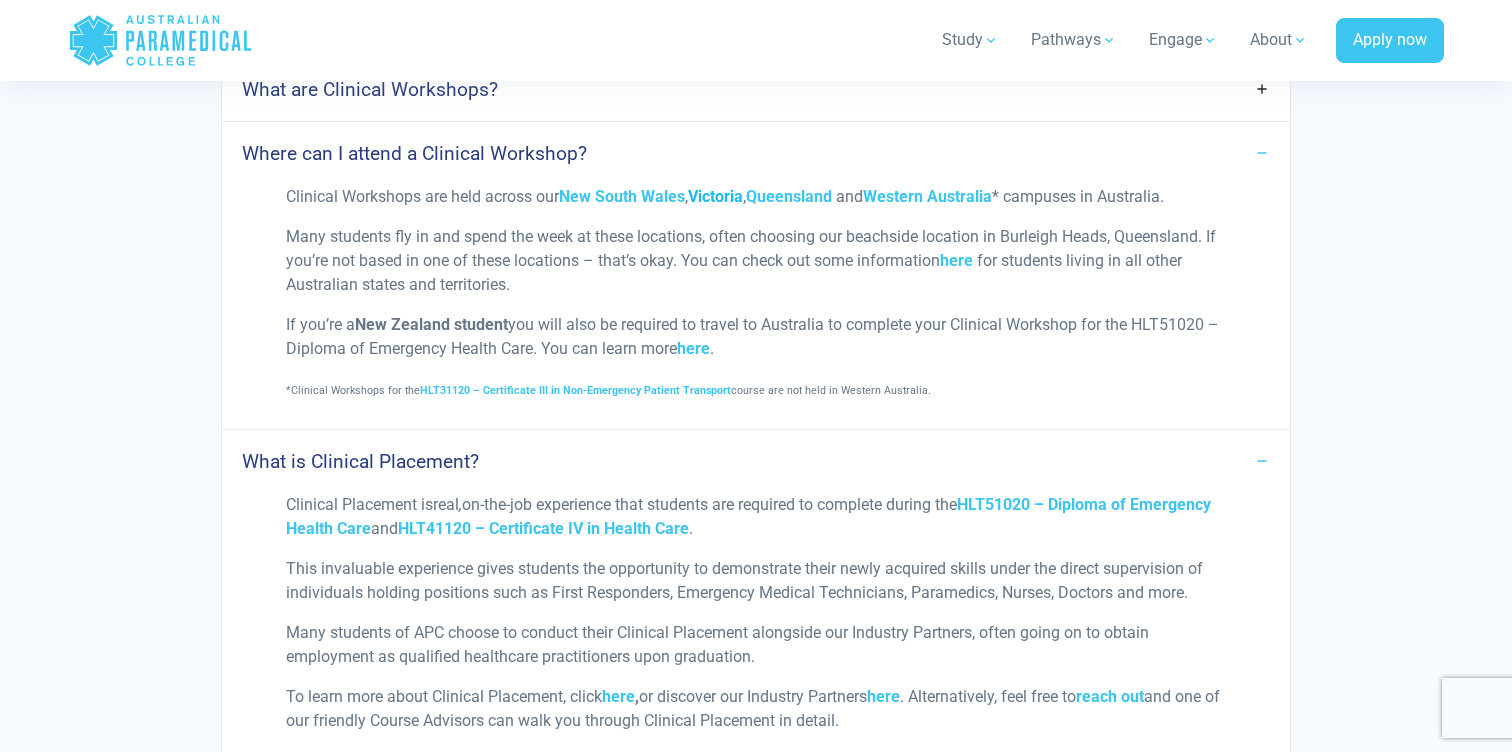 click on "Victoria" at bounding box center [715, 196] 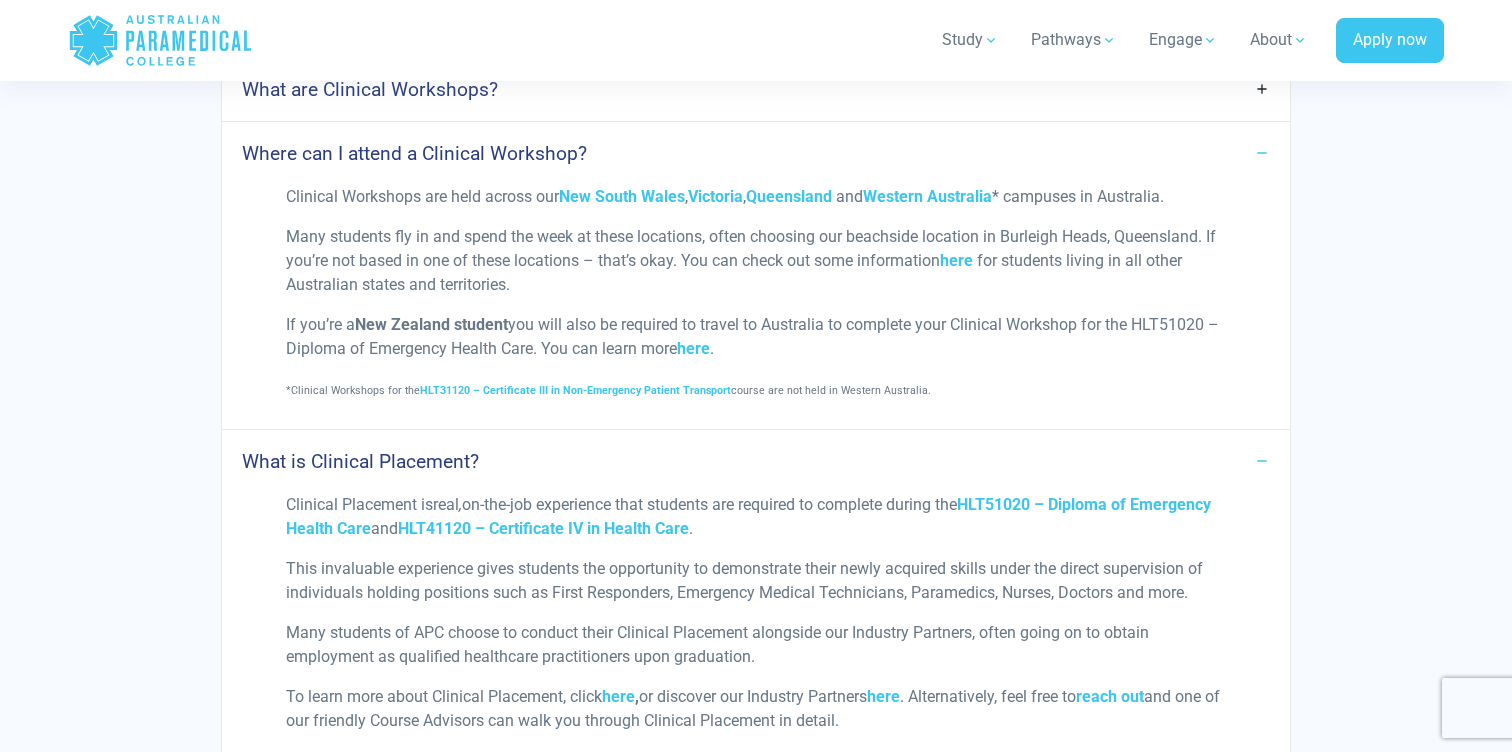 click on "Where can I attend a Clinical Workshop?" at bounding box center (756, 153) 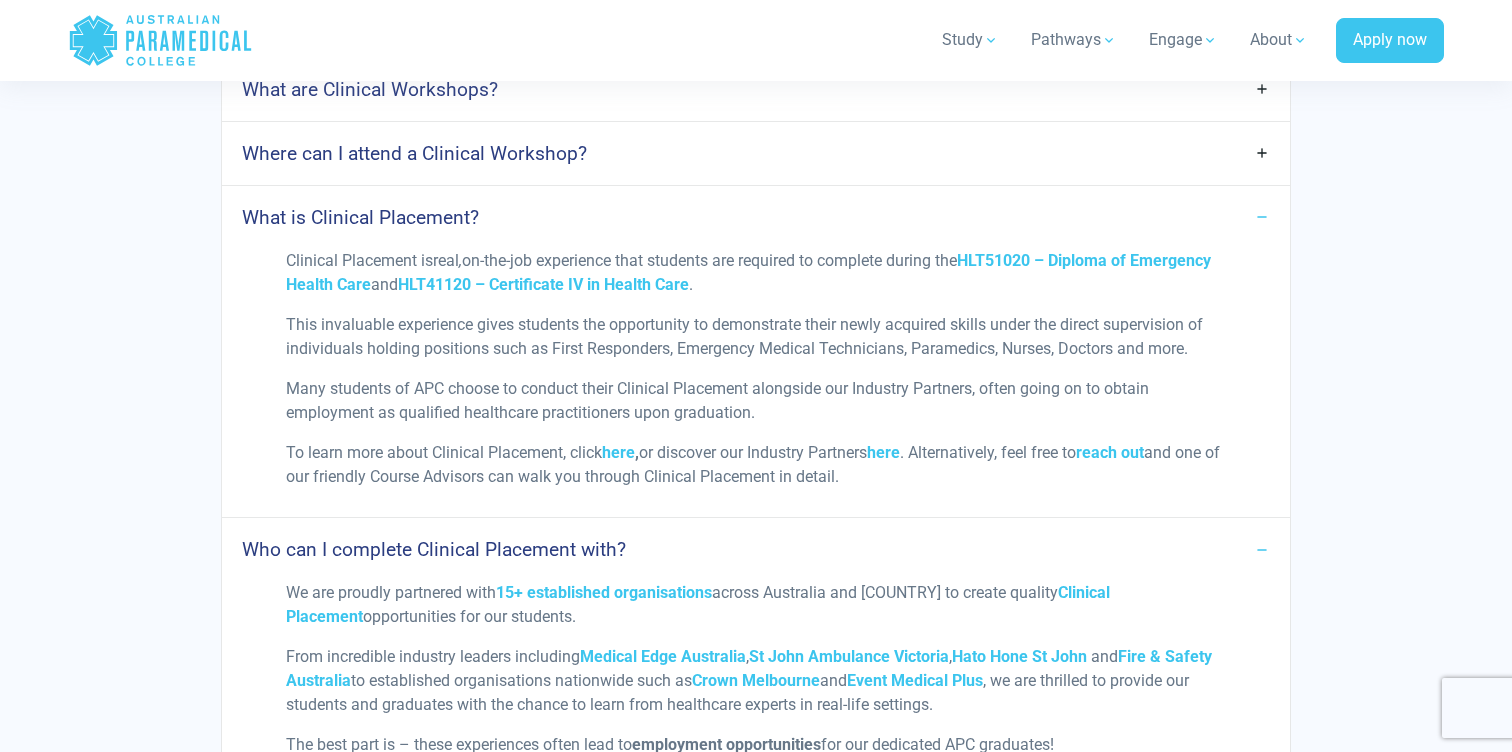 click on "What is Clinical Placement?" at bounding box center (756, 217) 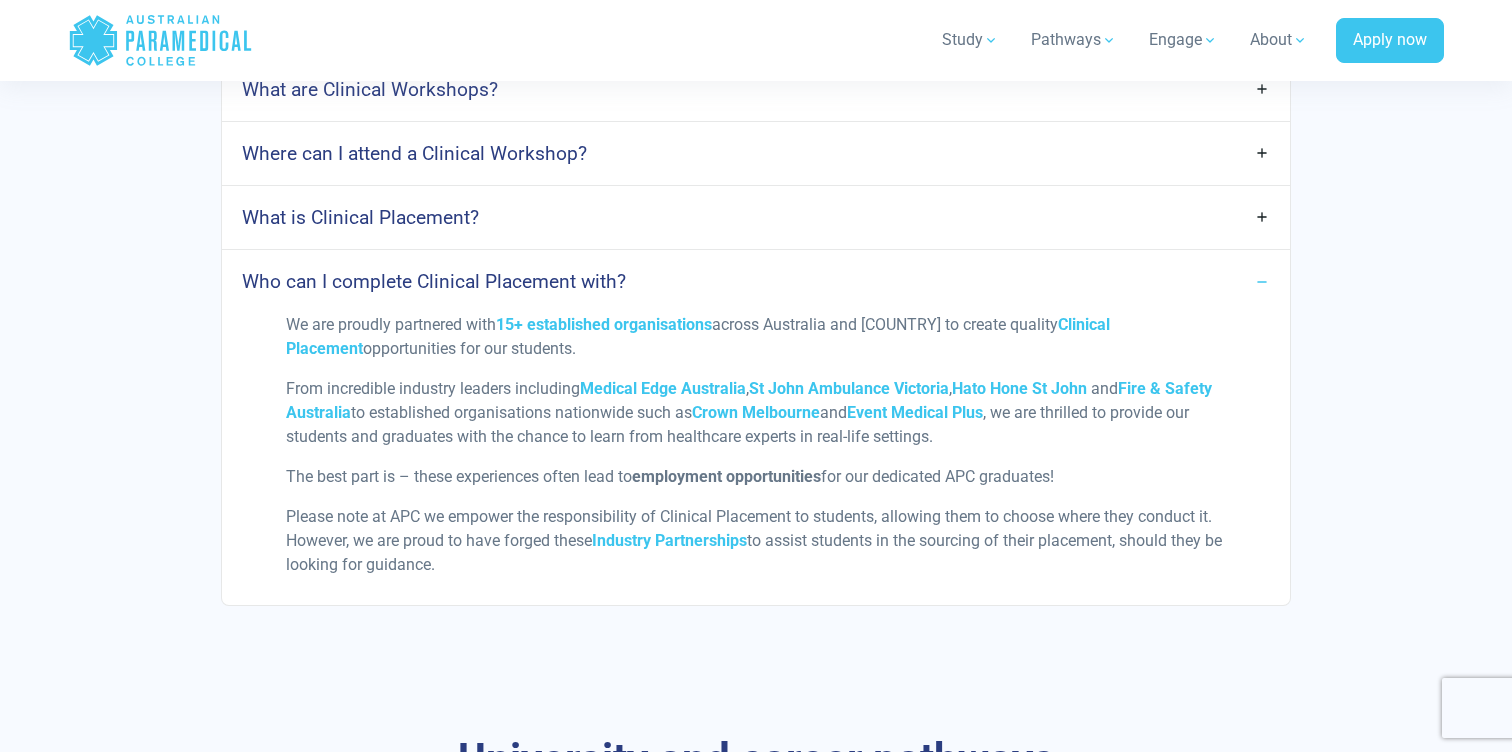 click on "Who can I complete Clinical Placement with?" at bounding box center [756, 281] 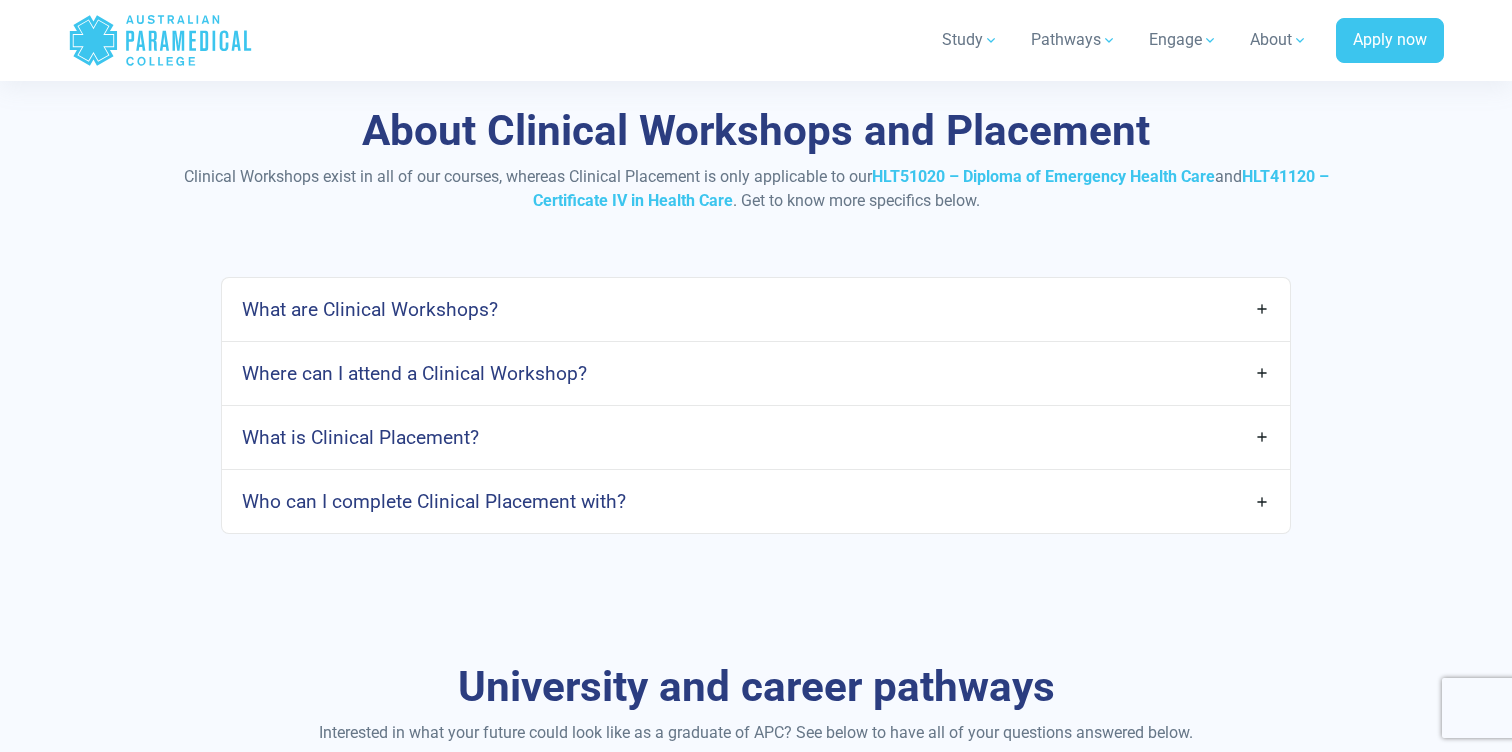 scroll, scrollTop: 3011, scrollLeft: 0, axis: vertical 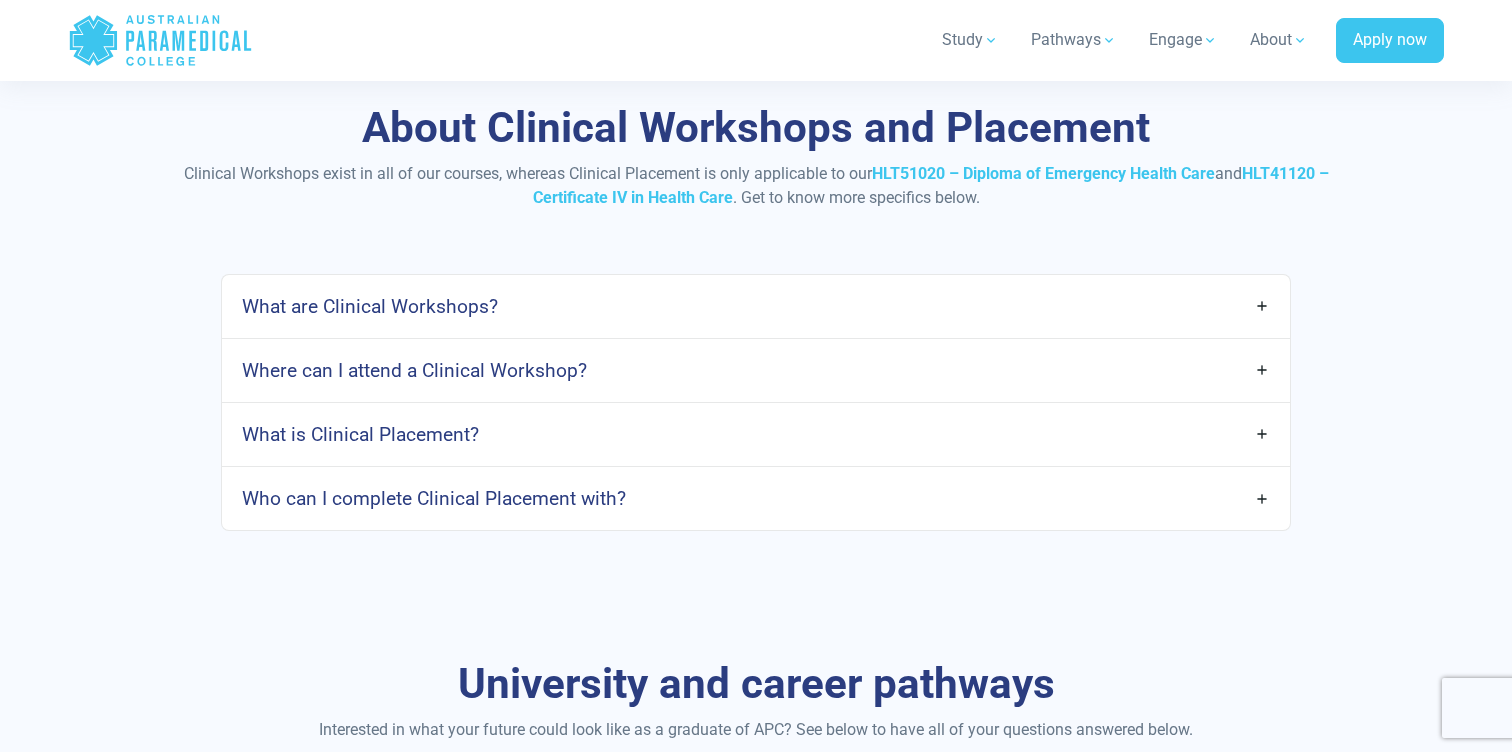 click on "Where can I attend a Clinical Workshop?" at bounding box center [756, 370] 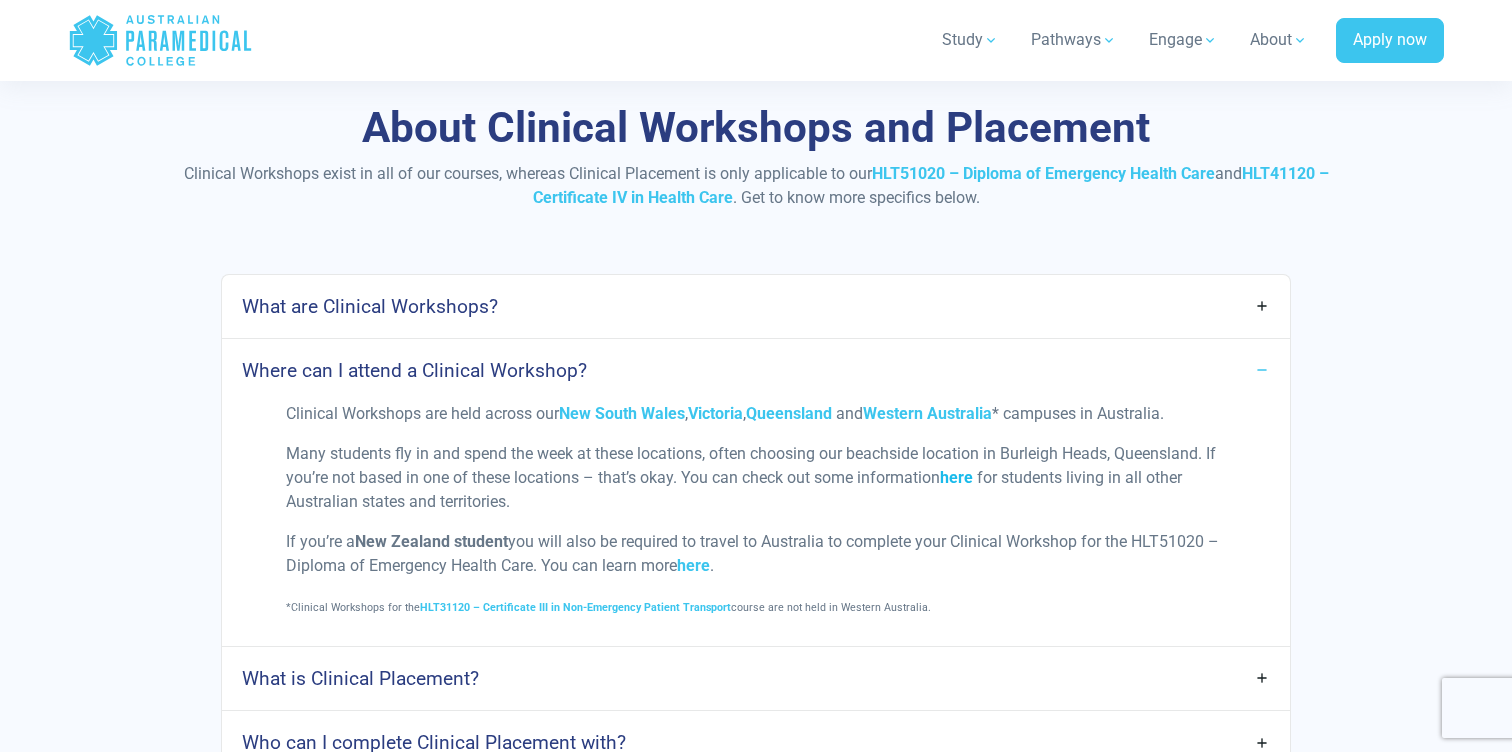 click on "here" at bounding box center (956, 477) 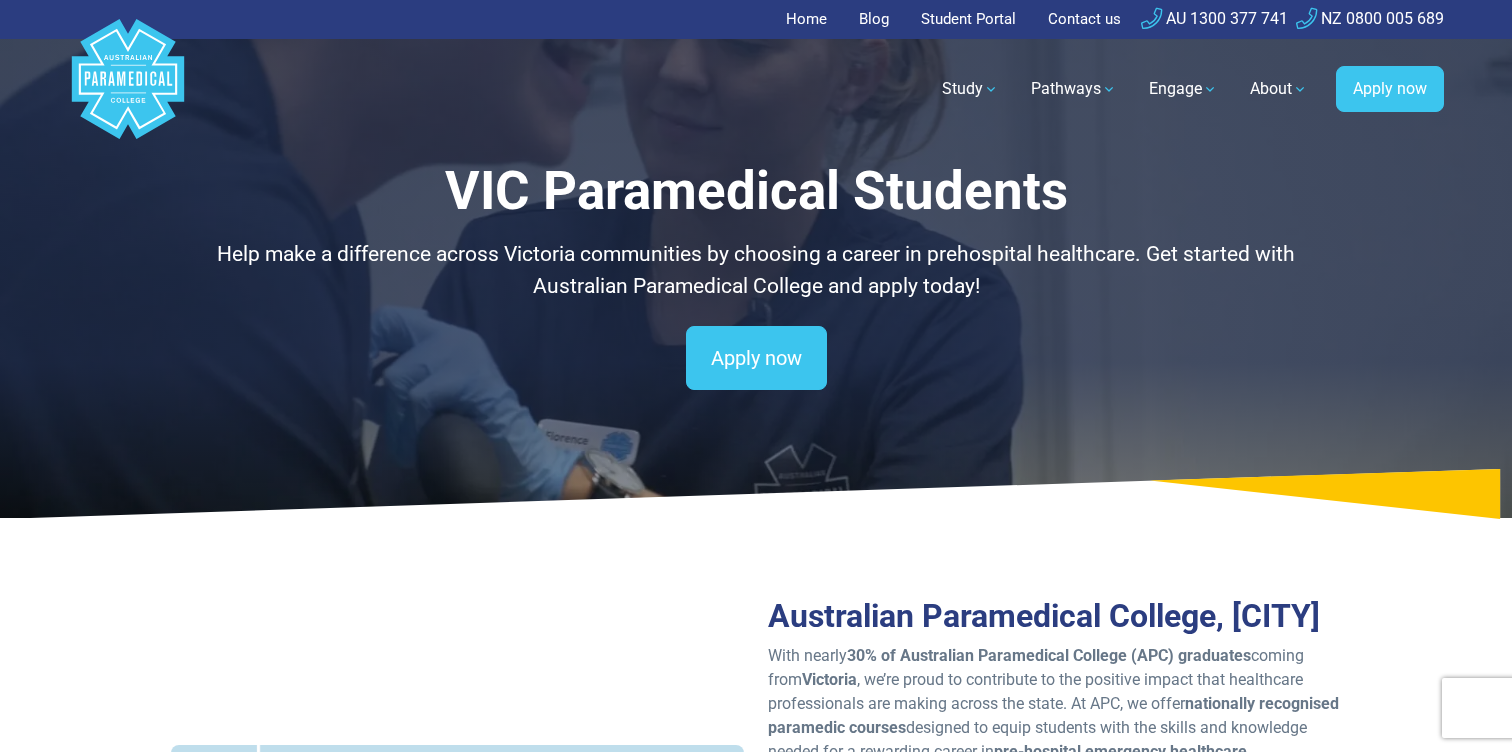 scroll, scrollTop: 0, scrollLeft: 0, axis: both 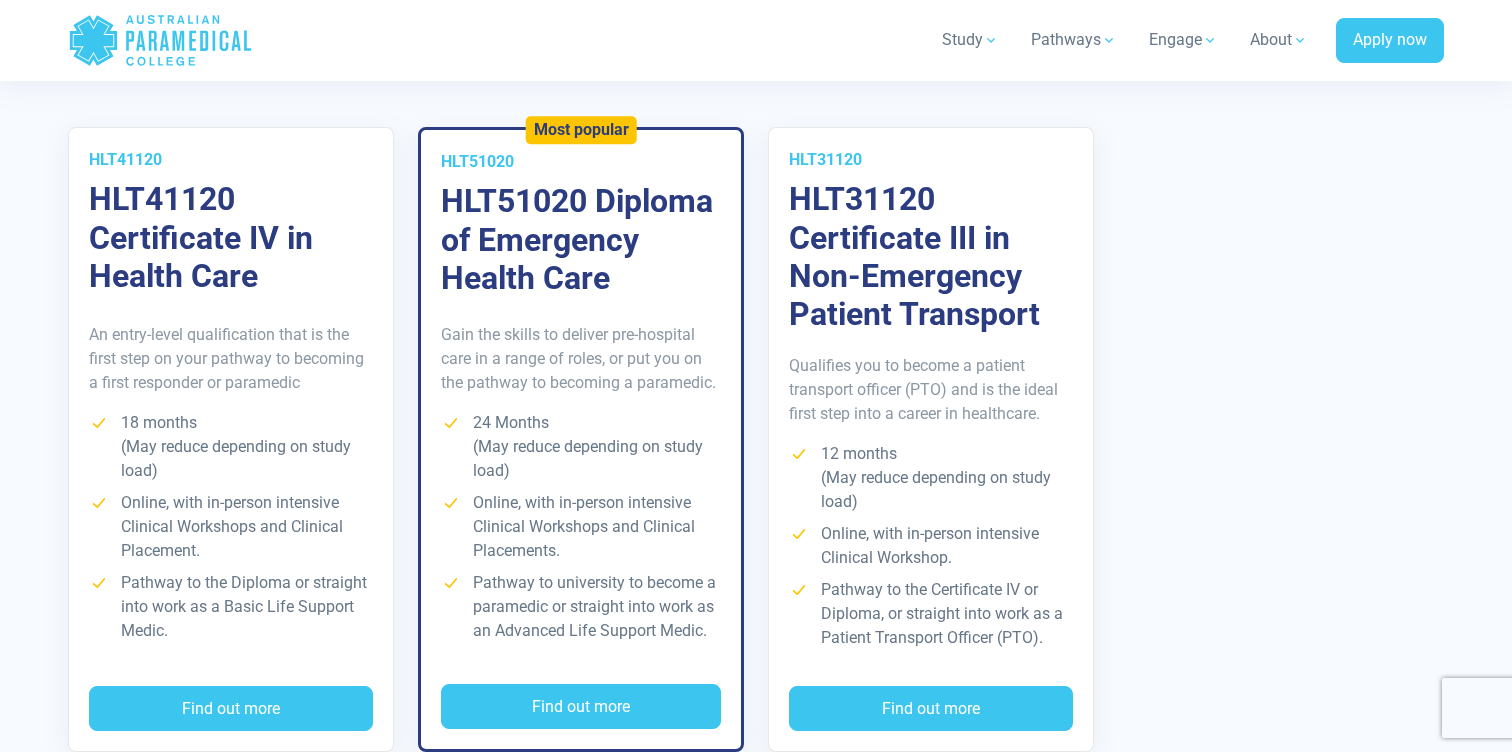 click on "Qualifies you to become a patient transport officer (PTO) and is the ideal first step into a career in healthcare.
[MONTH] (May reduce depending on study load)
Online, with in-person intensive Clinical Workshop.
Pathway to the Certificate IV or Diploma, or straight into work as a Patient Transport Officer (PTO)." at bounding box center [931, 510] 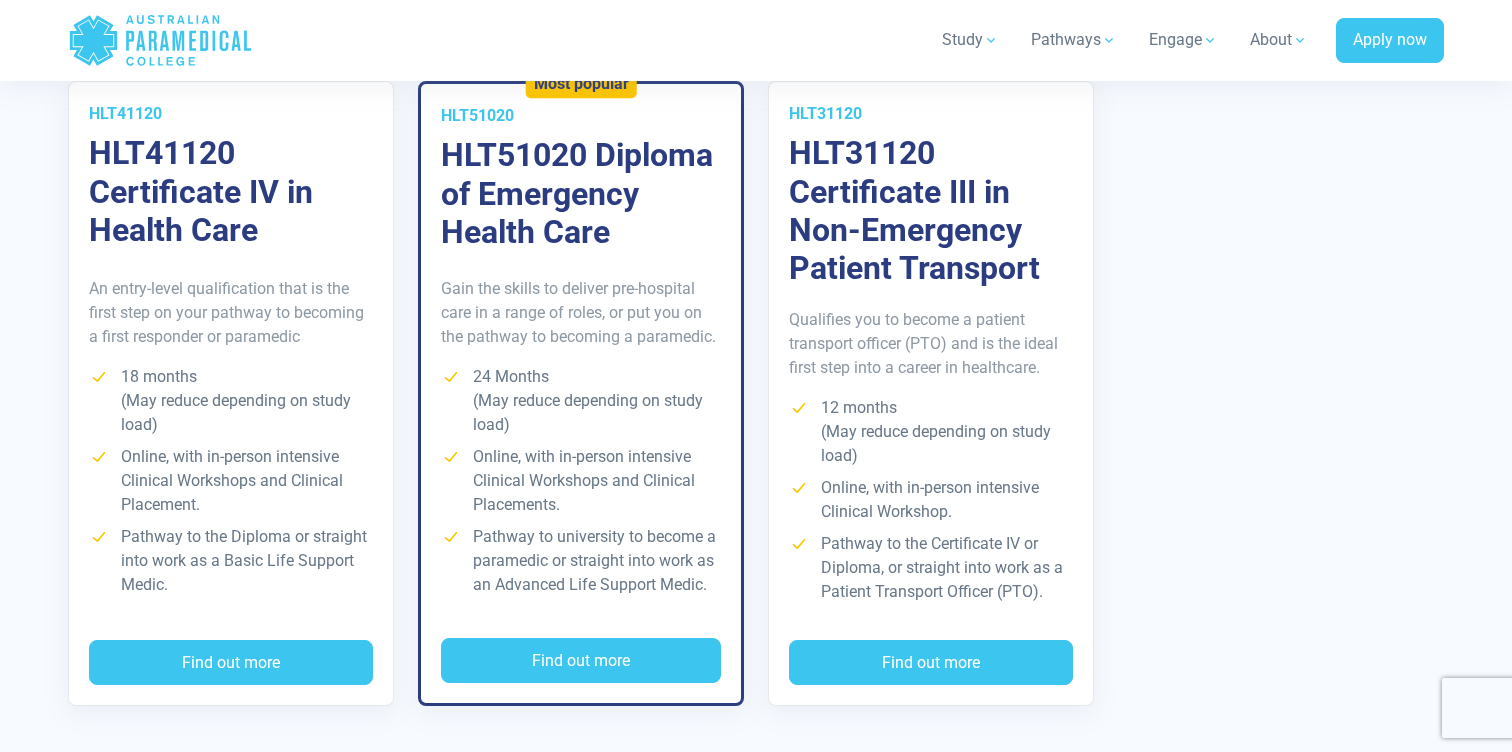 scroll, scrollTop: 2999, scrollLeft: 0, axis: vertical 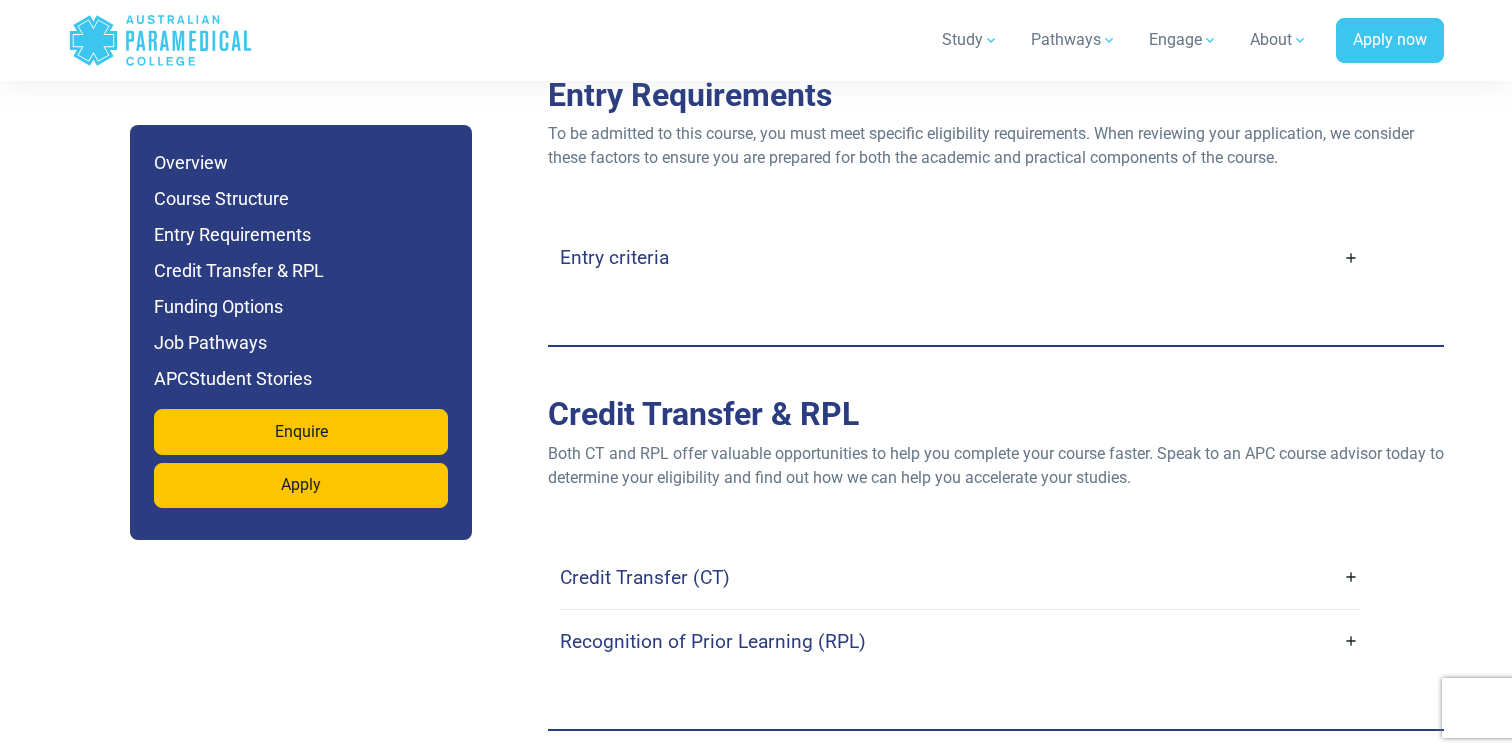 click on "Entry criteria" at bounding box center (959, 257) 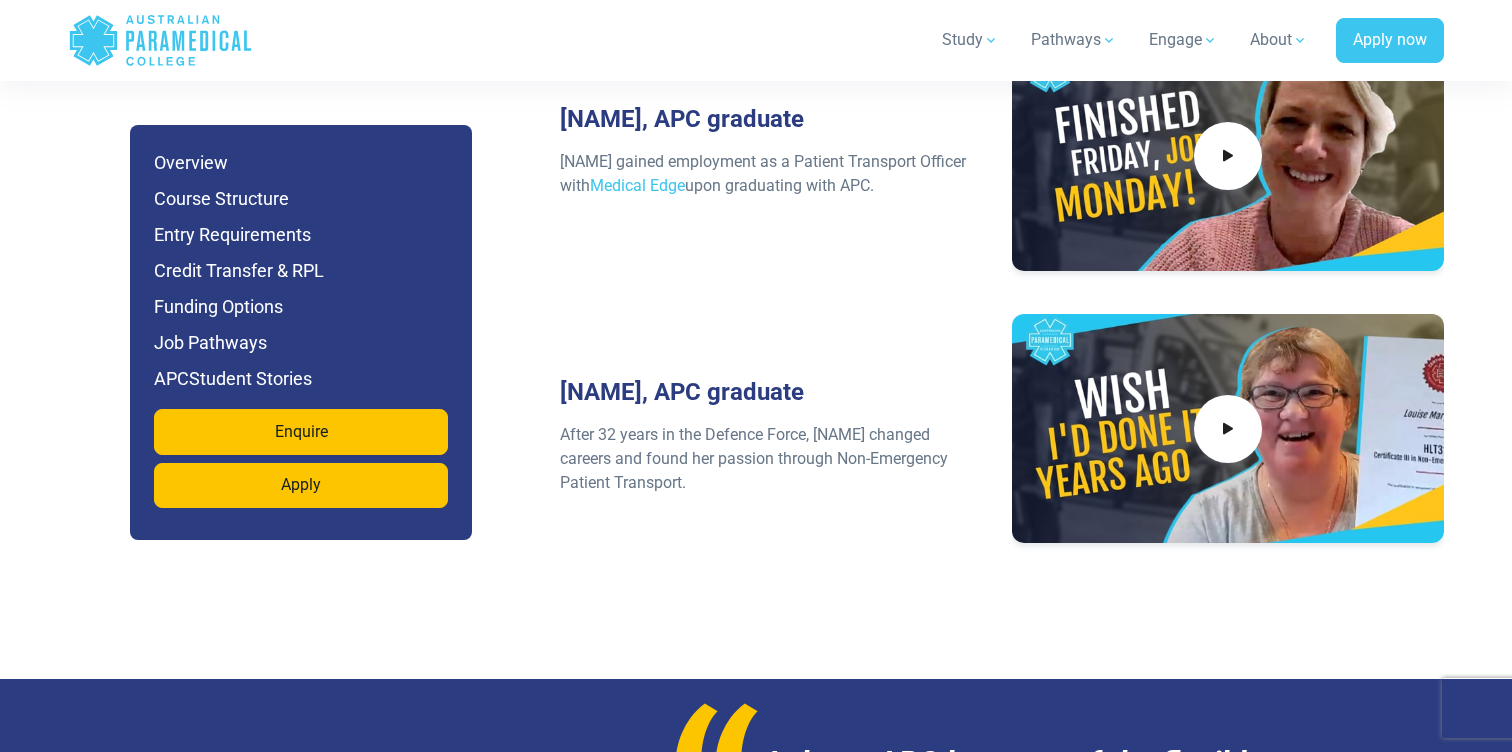 scroll, scrollTop: 8359, scrollLeft: 0, axis: vertical 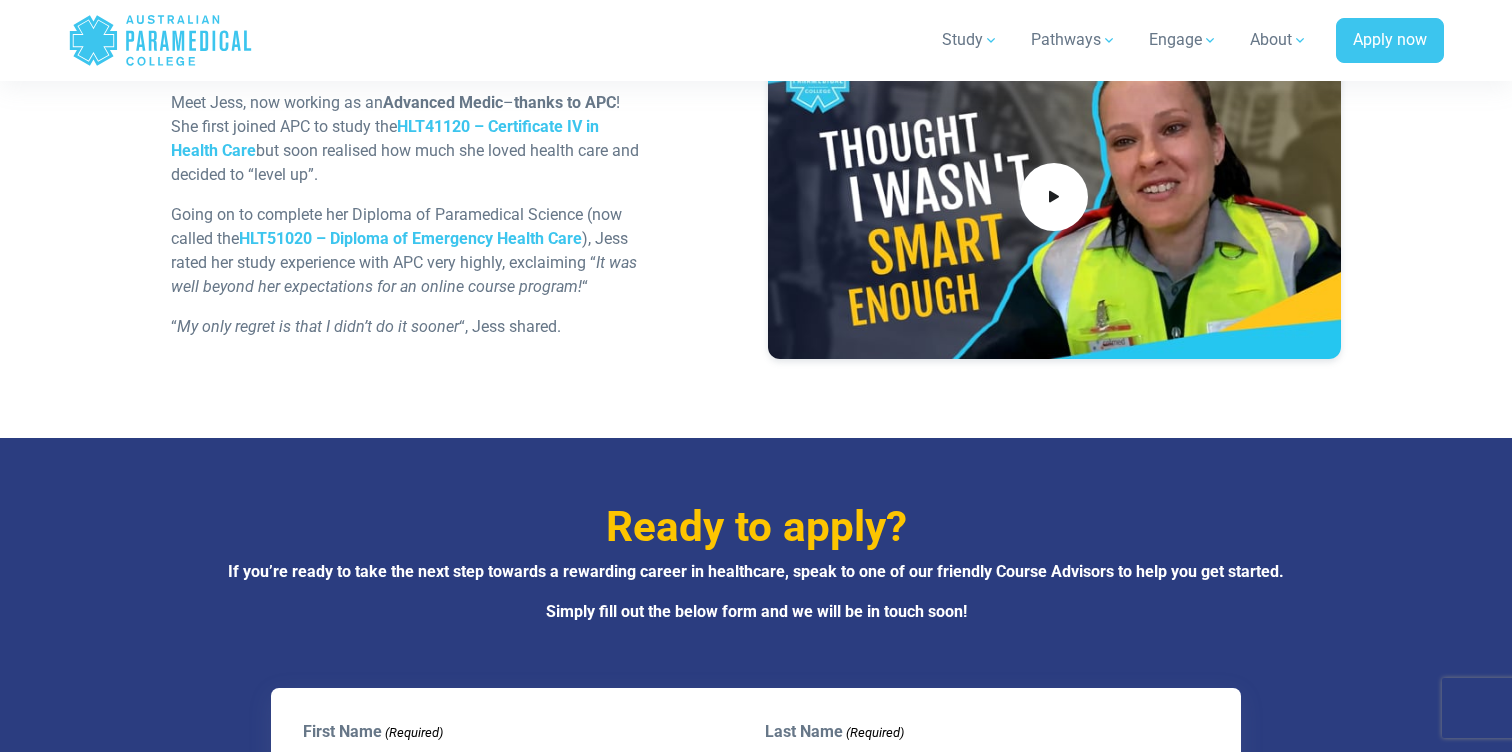 click at bounding box center [1054, 197] 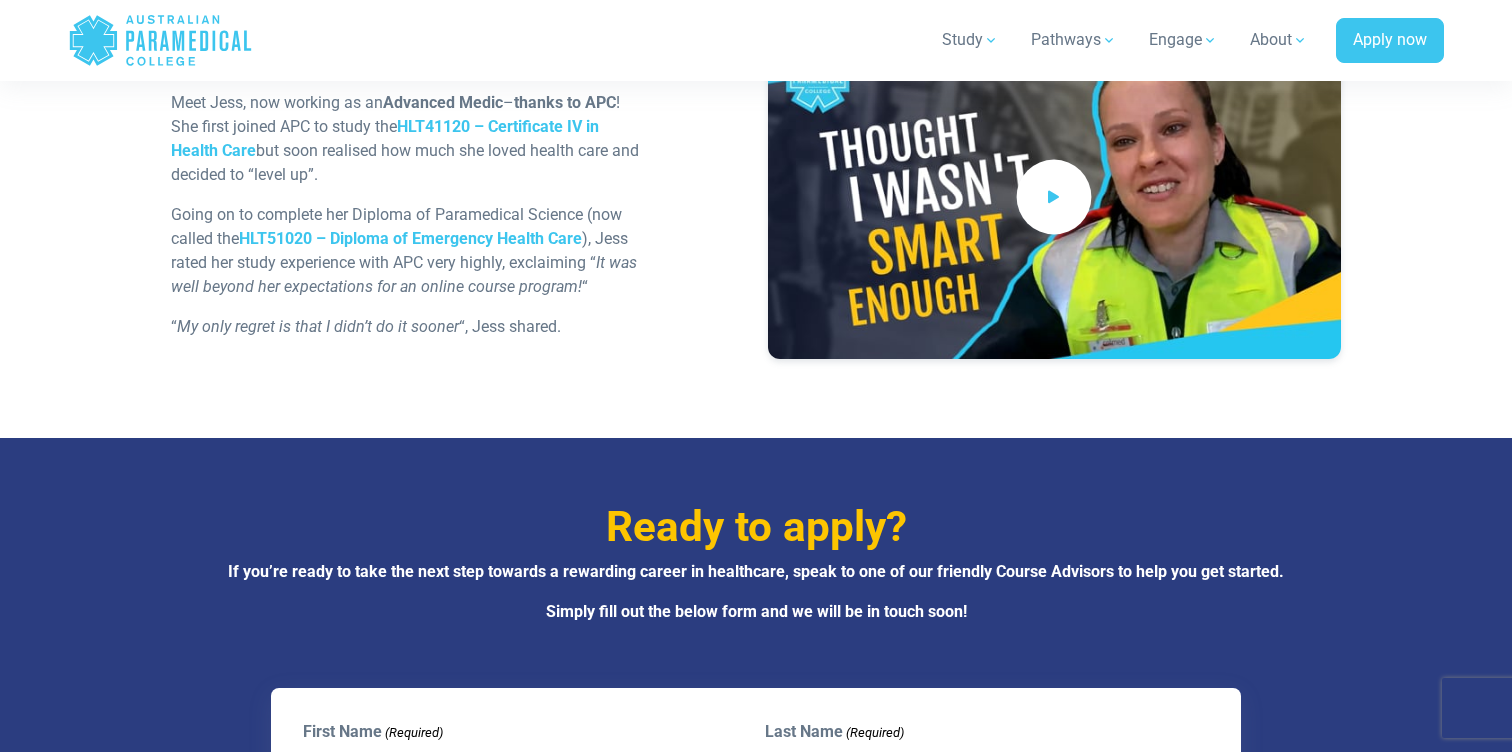 click at bounding box center (1054, 197) 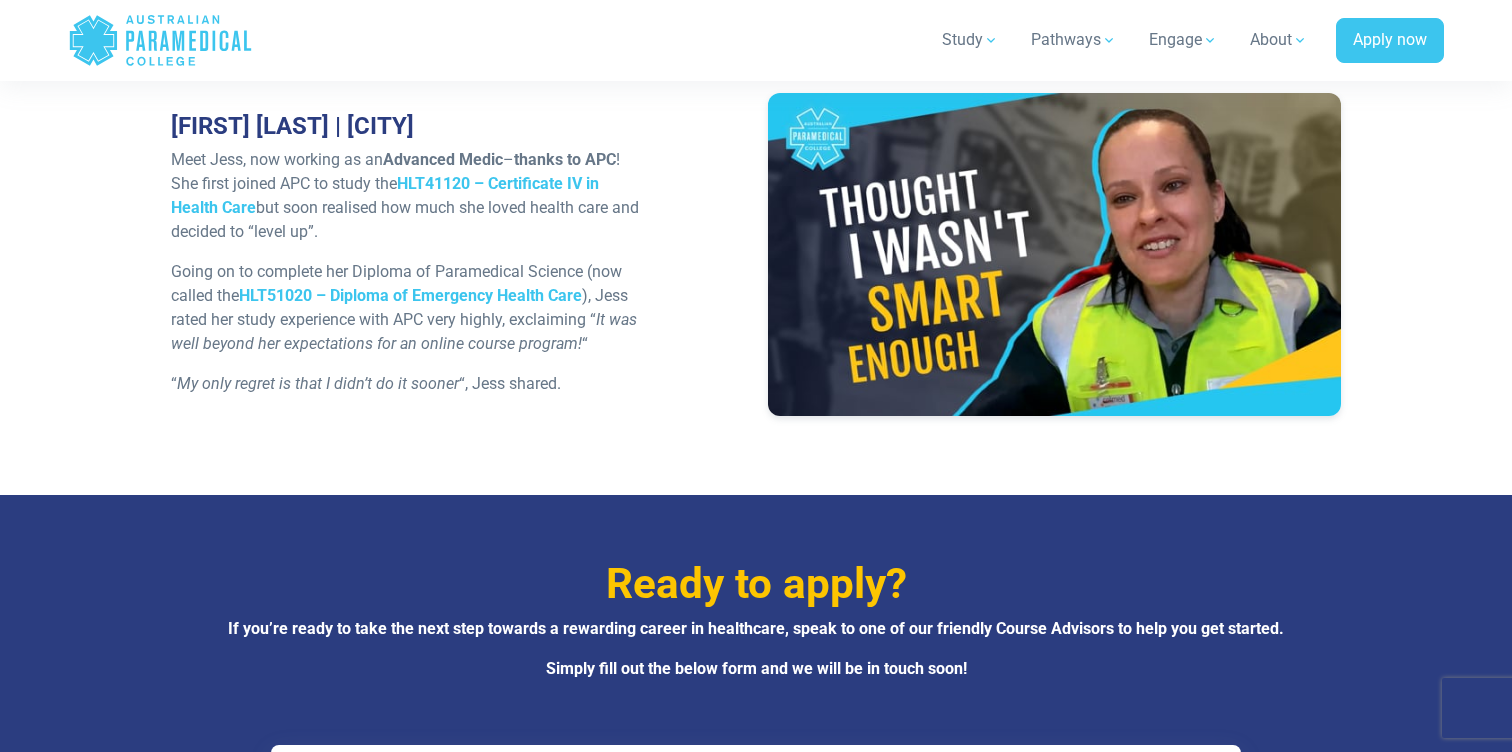 scroll, scrollTop: 6608, scrollLeft: 0, axis: vertical 